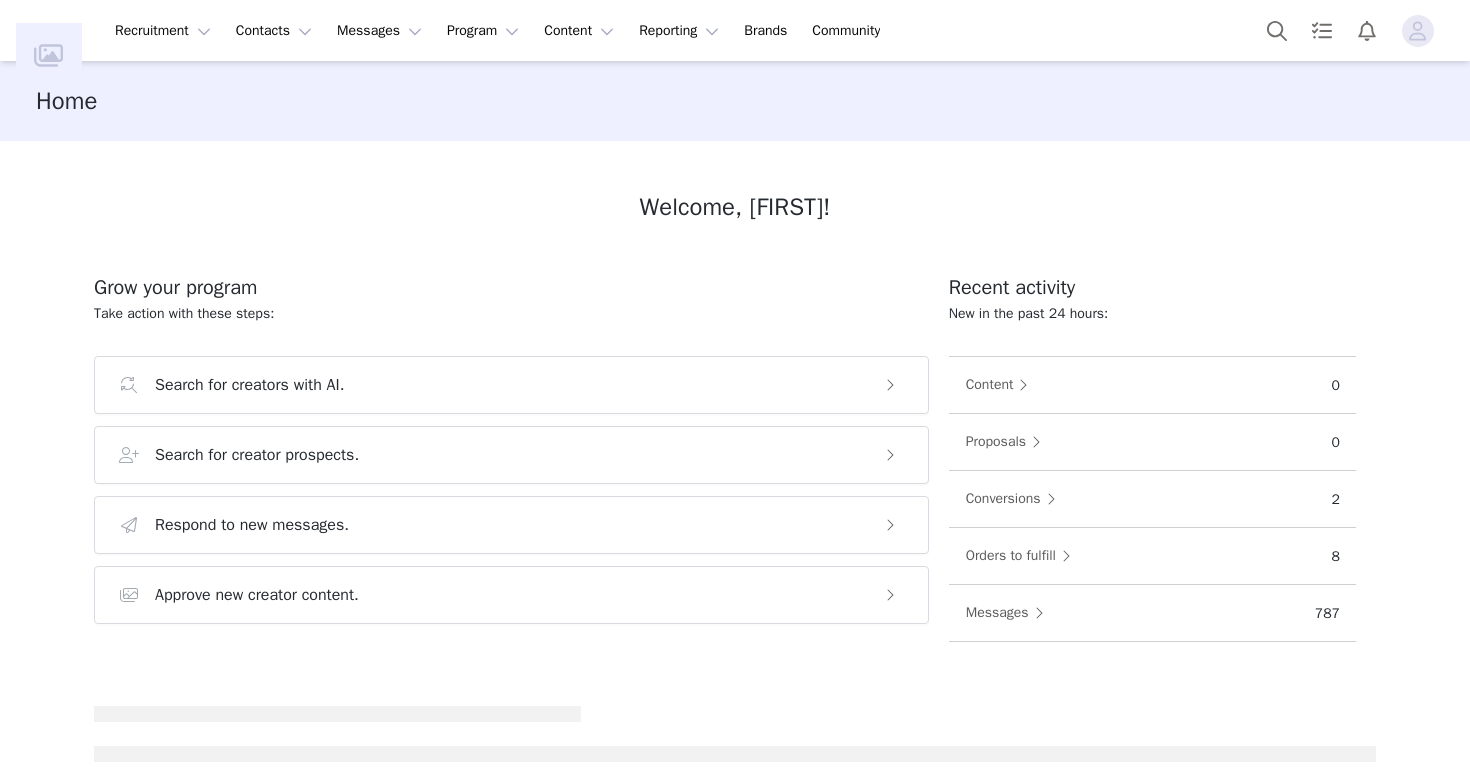 scroll, scrollTop: 0, scrollLeft: 0, axis: both 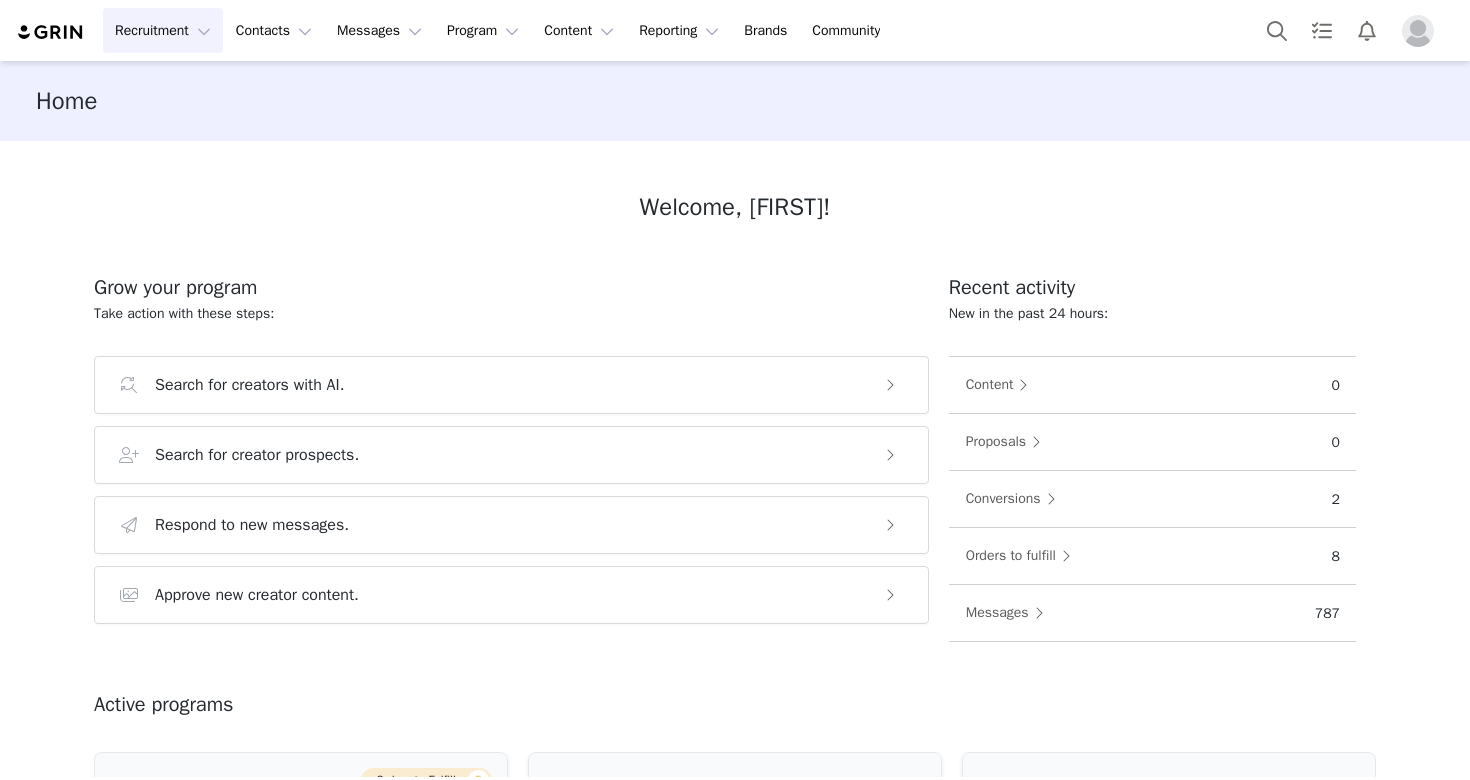 click on "Recruitment Recruitment" at bounding box center (163, 30) 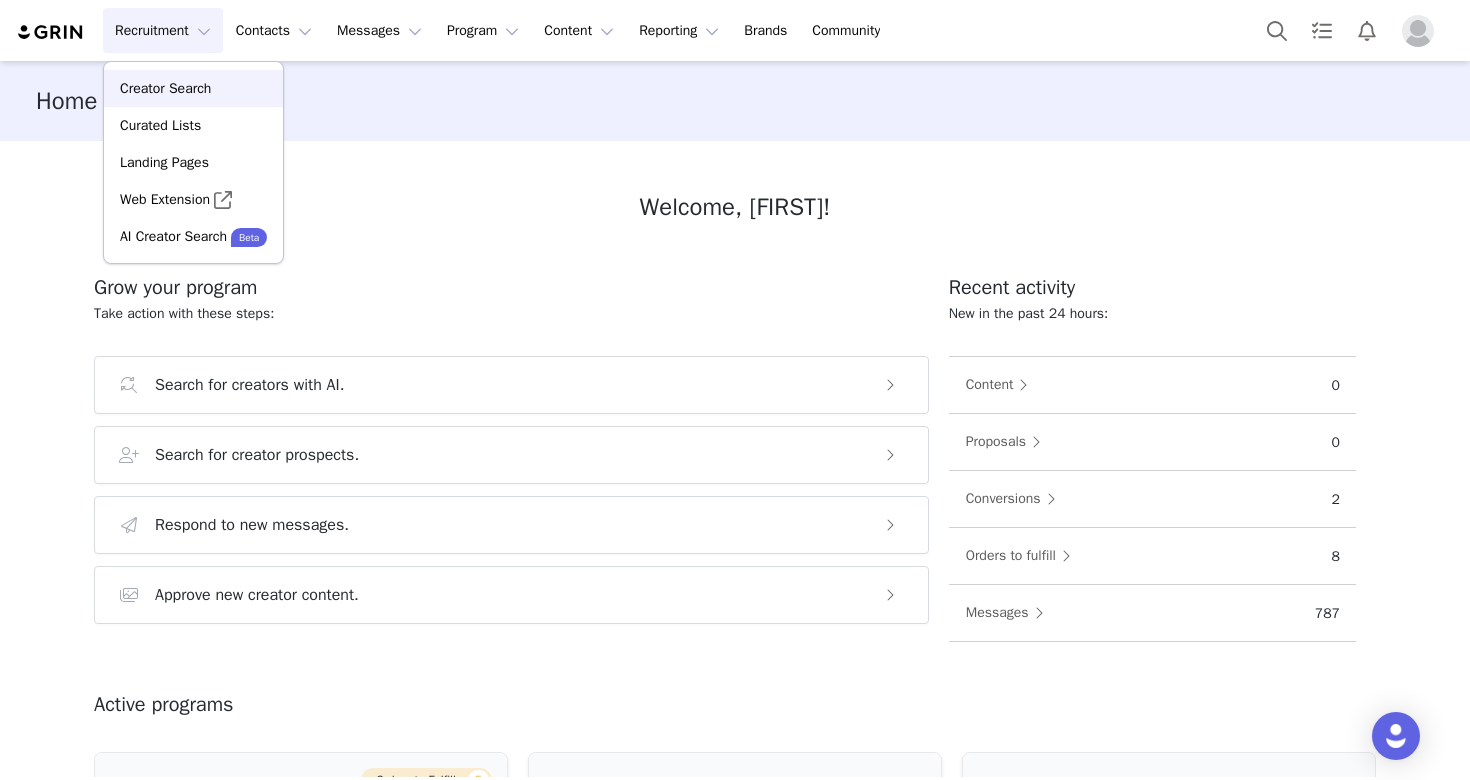 click on "Creator Search" at bounding box center [165, 88] 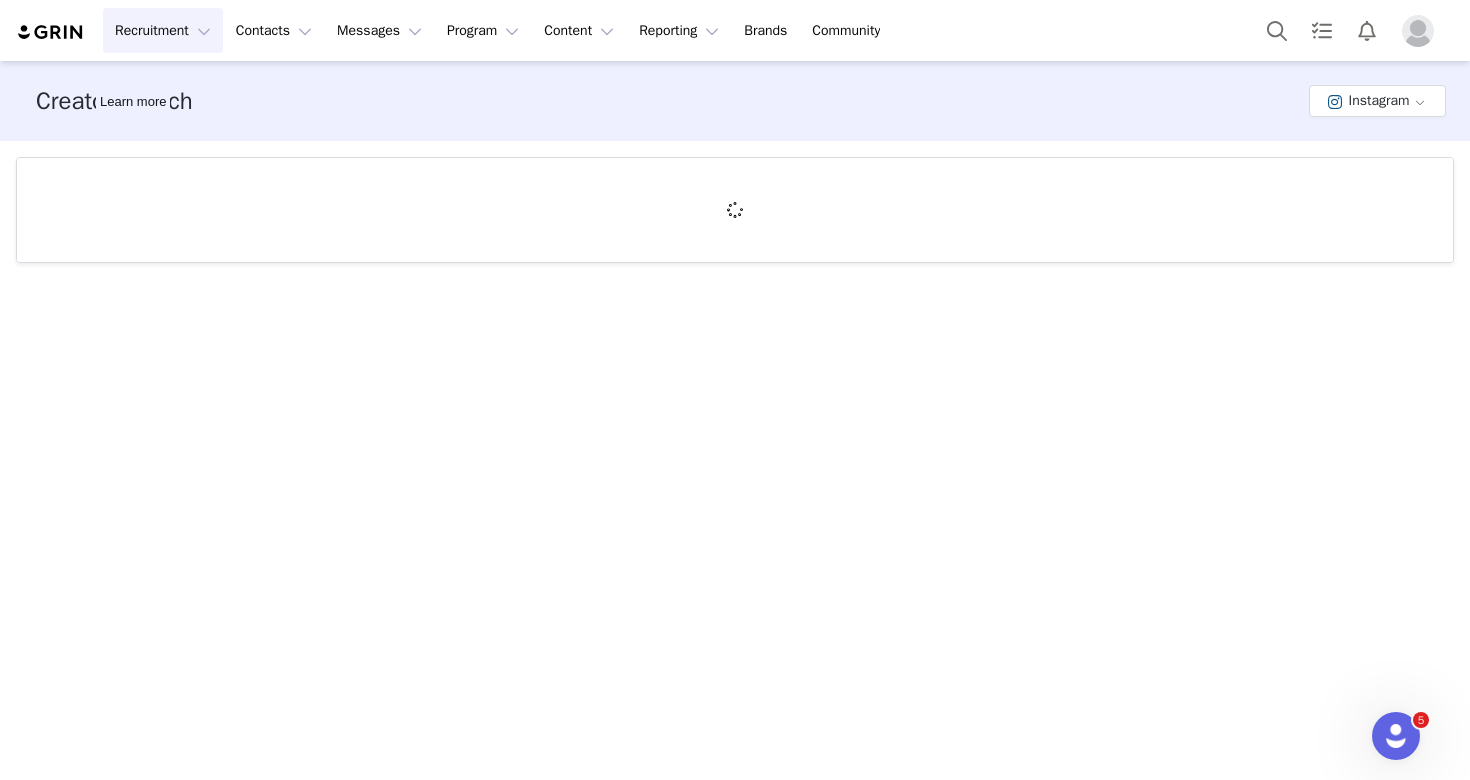 scroll, scrollTop: 0, scrollLeft: 0, axis: both 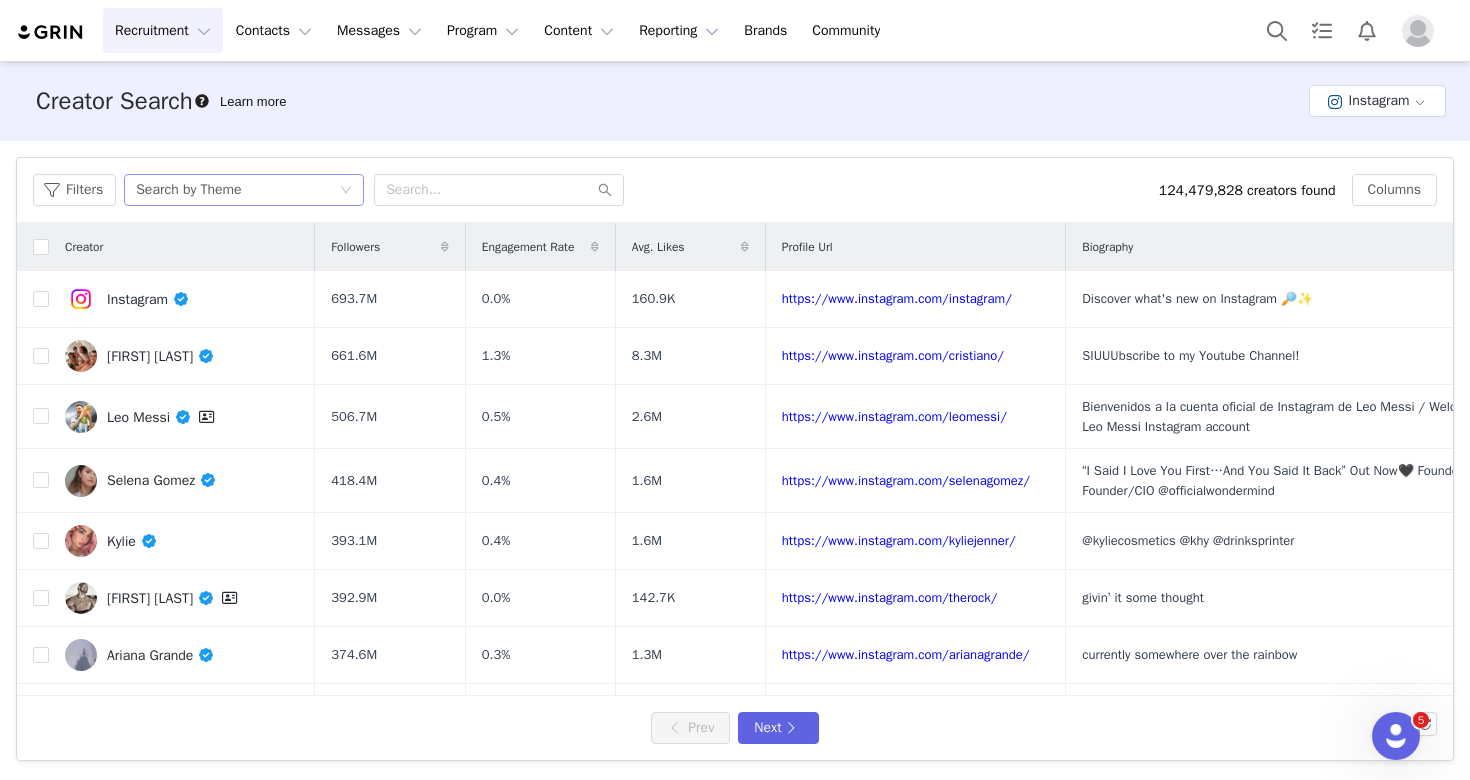 click on "Search by Theme" at bounding box center (237, 190) 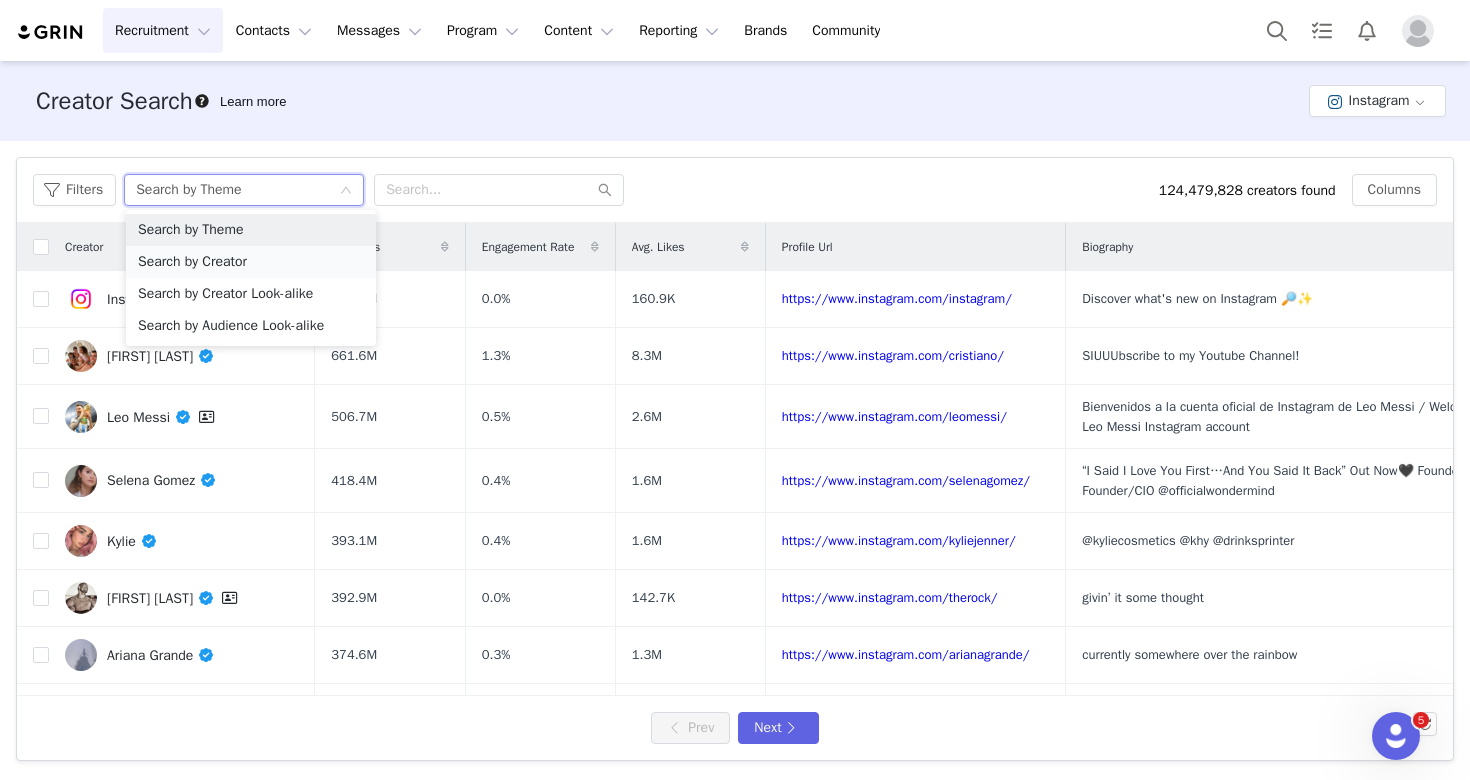 click on "Search by Creator" at bounding box center [251, 262] 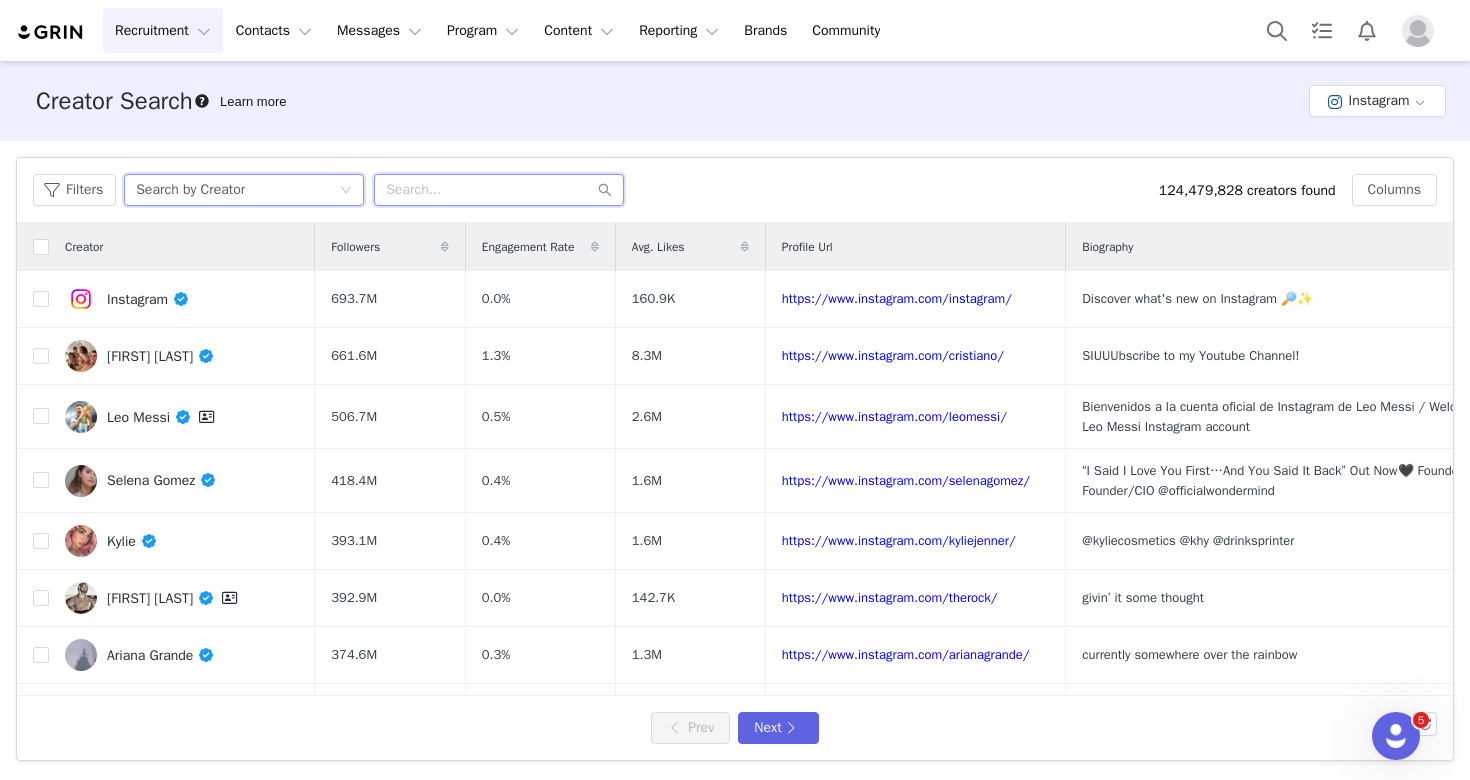 click at bounding box center (499, 190) 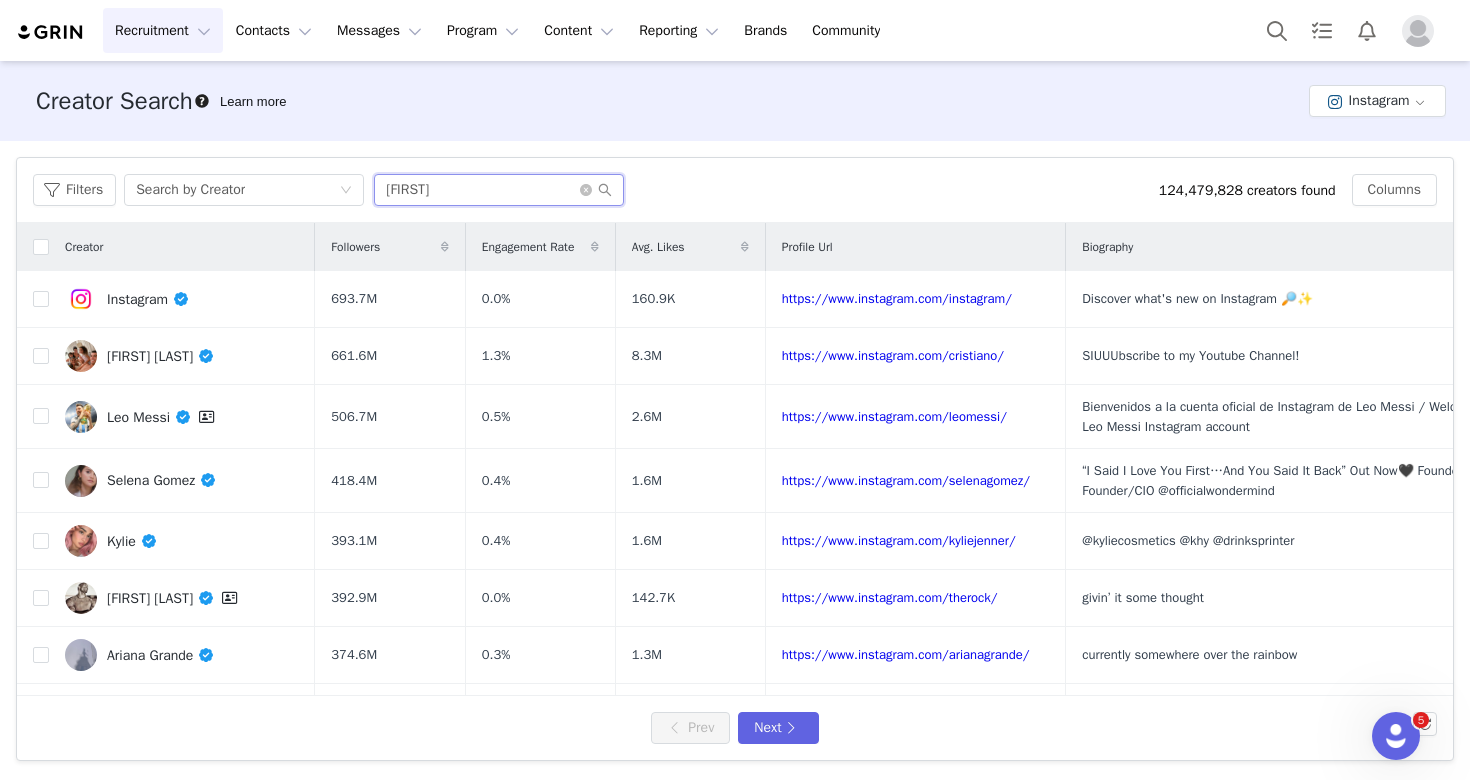 type on "[FIRST]" 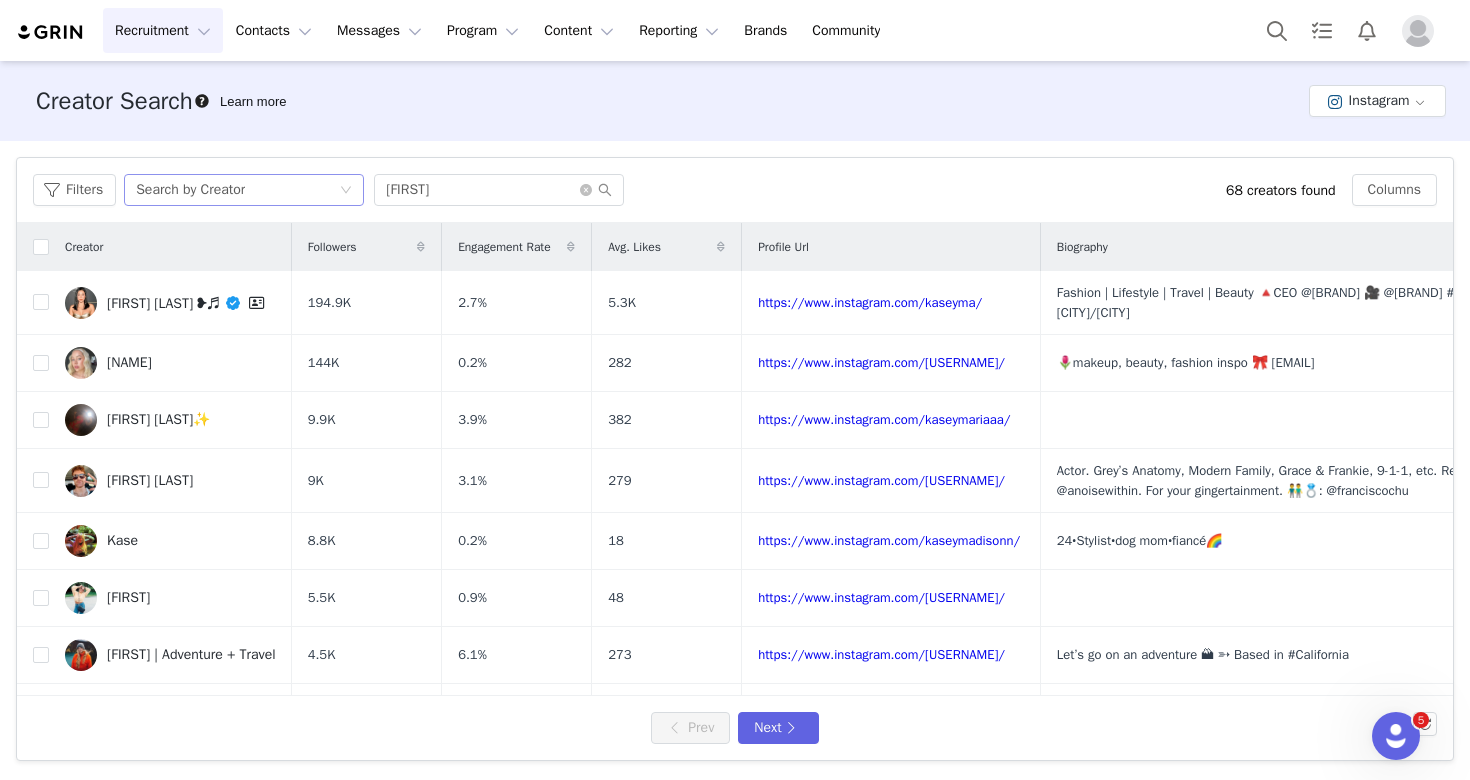 click on "Search by Creator" at bounding box center (190, 190) 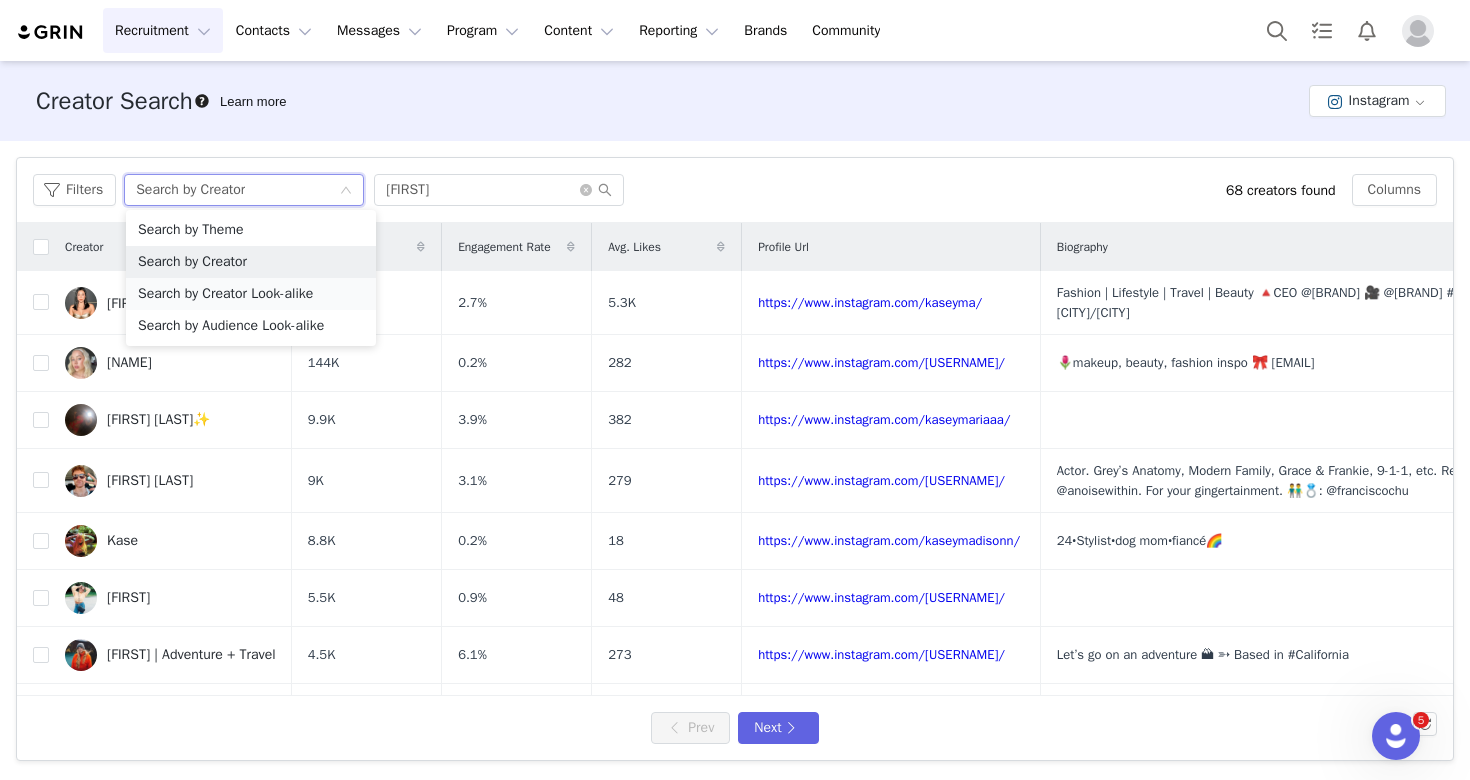 click on "Search by Creator Look-alike" at bounding box center [251, 294] 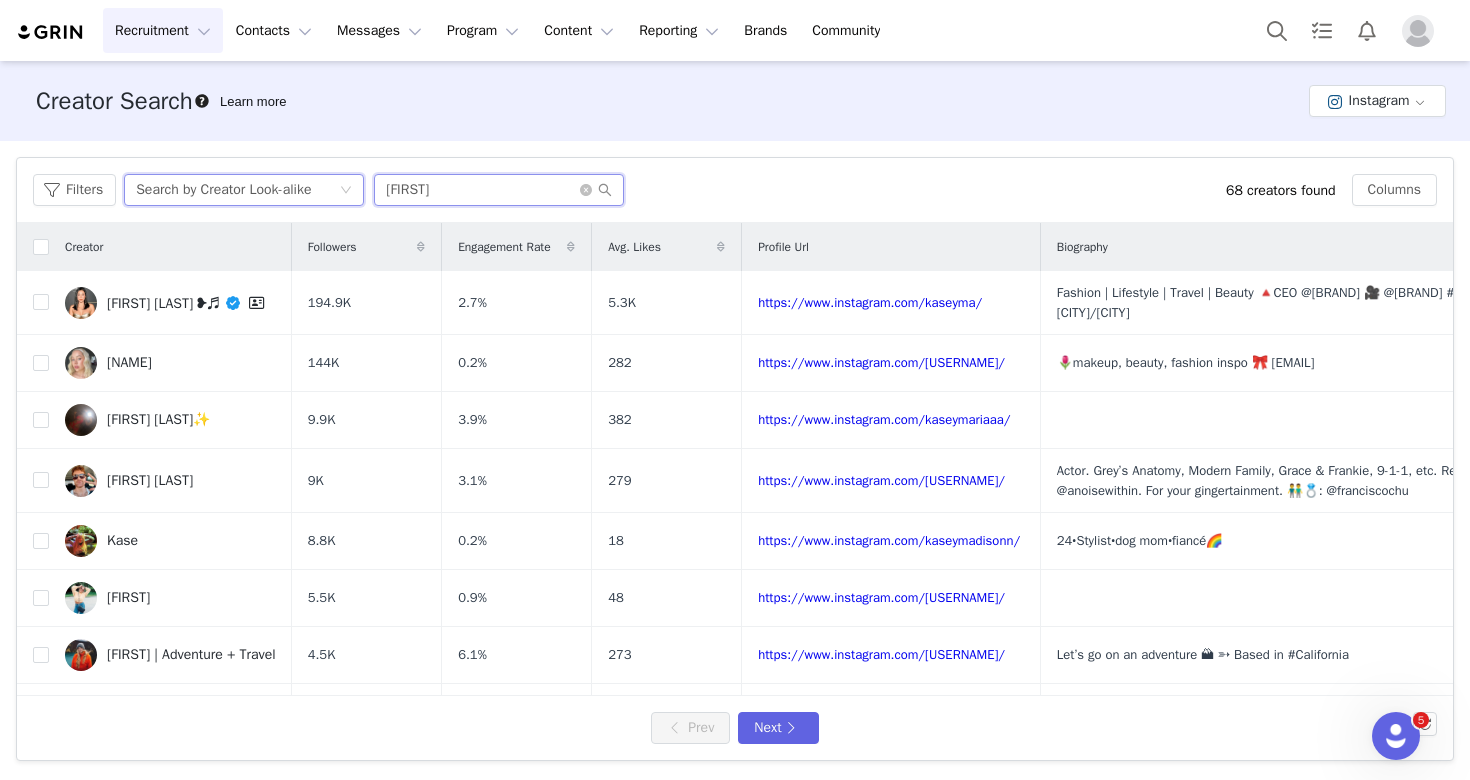 click on "[FIRST]" at bounding box center [499, 190] 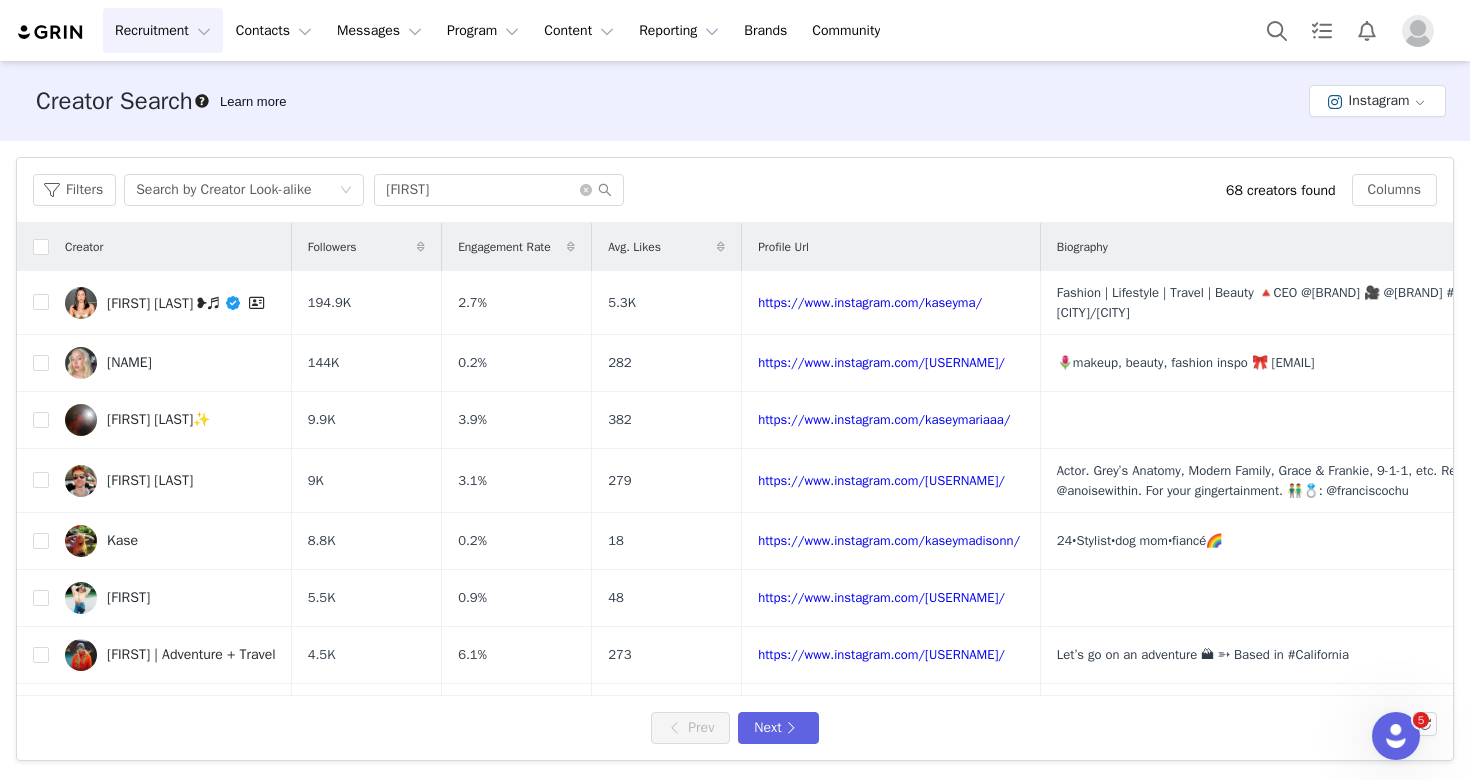 drag, startPoint x: 493, startPoint y: 184, endPoint x: 491, endPoint y: 149, distance: 35.057095 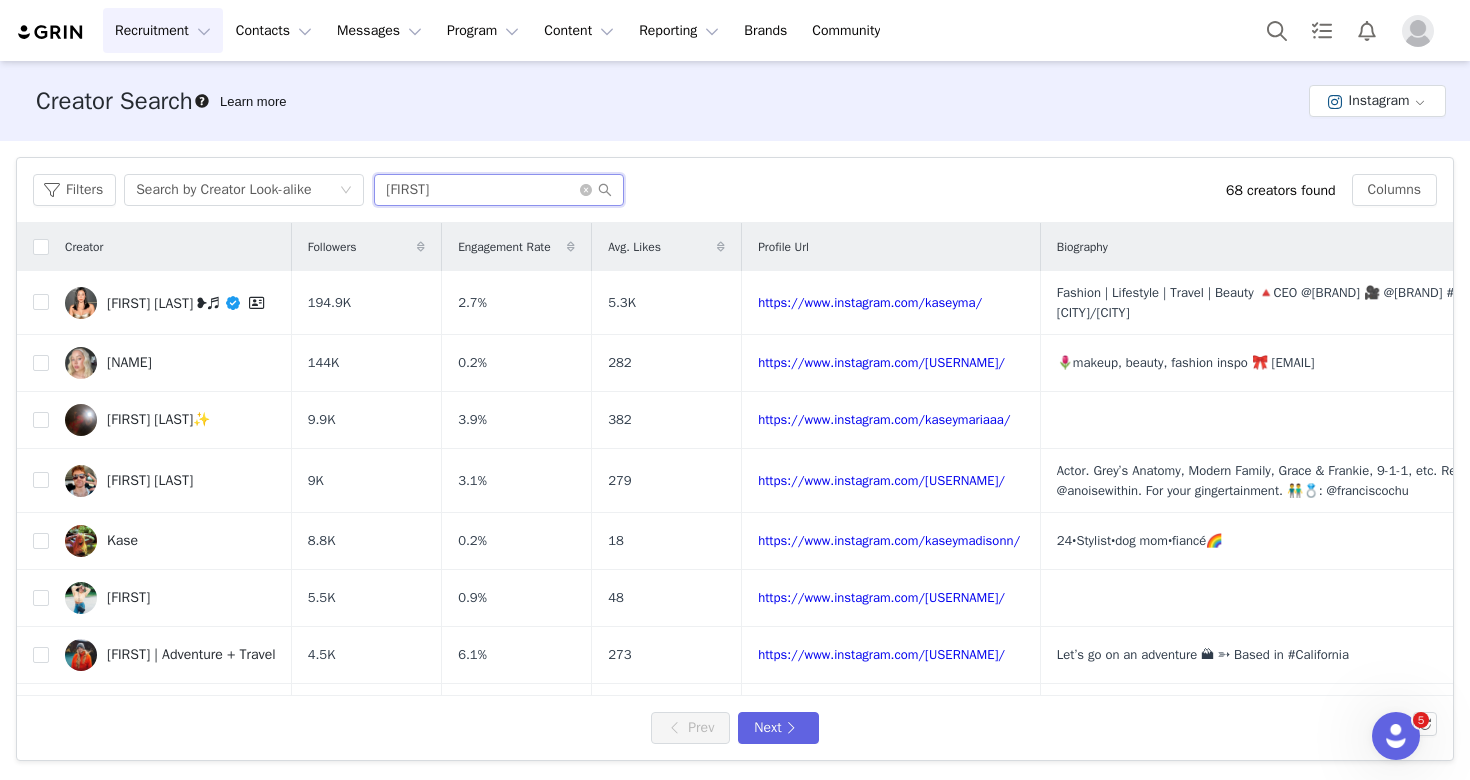 click on "[FIRST]" at bounding box center [499, 190] 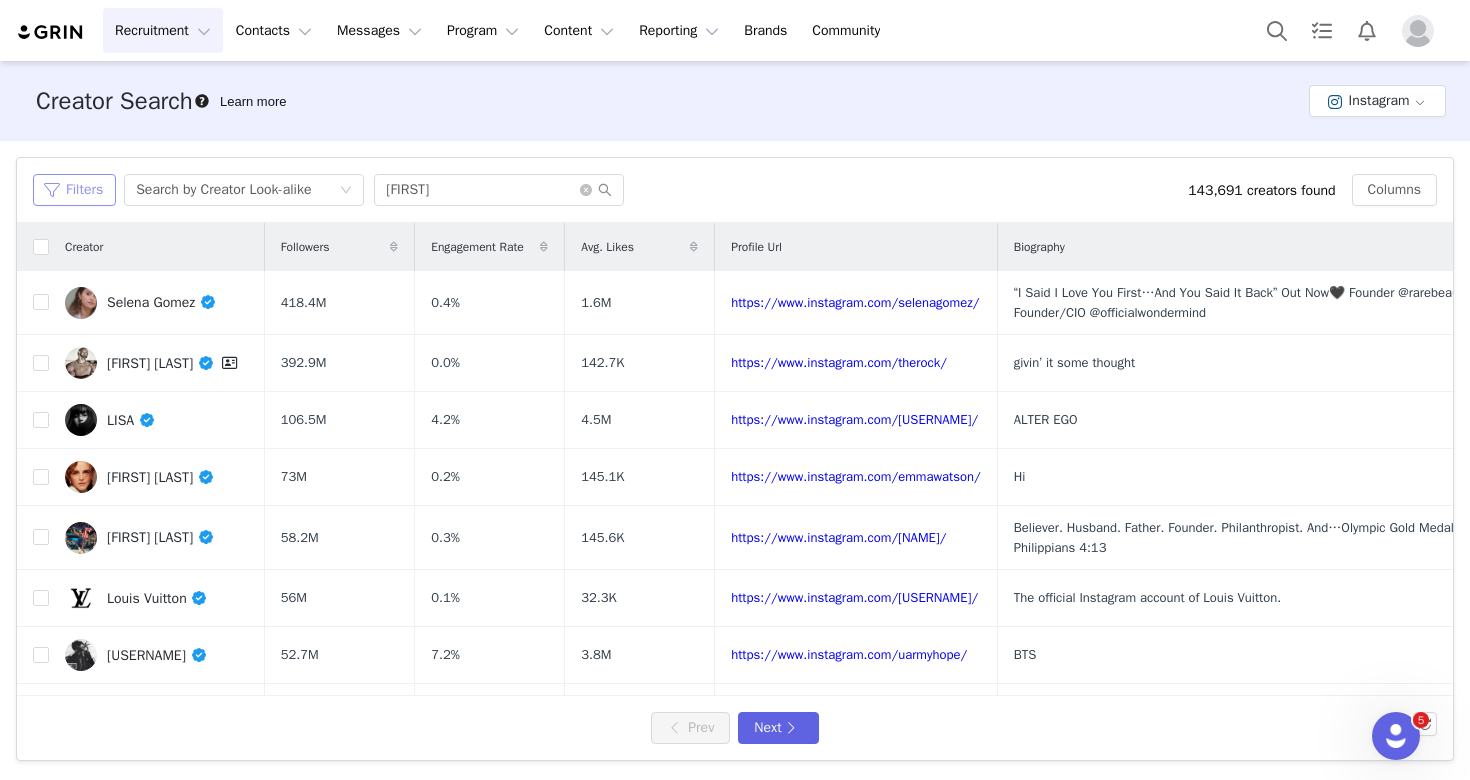 click on "Filters" at bounding box center [74, 190] 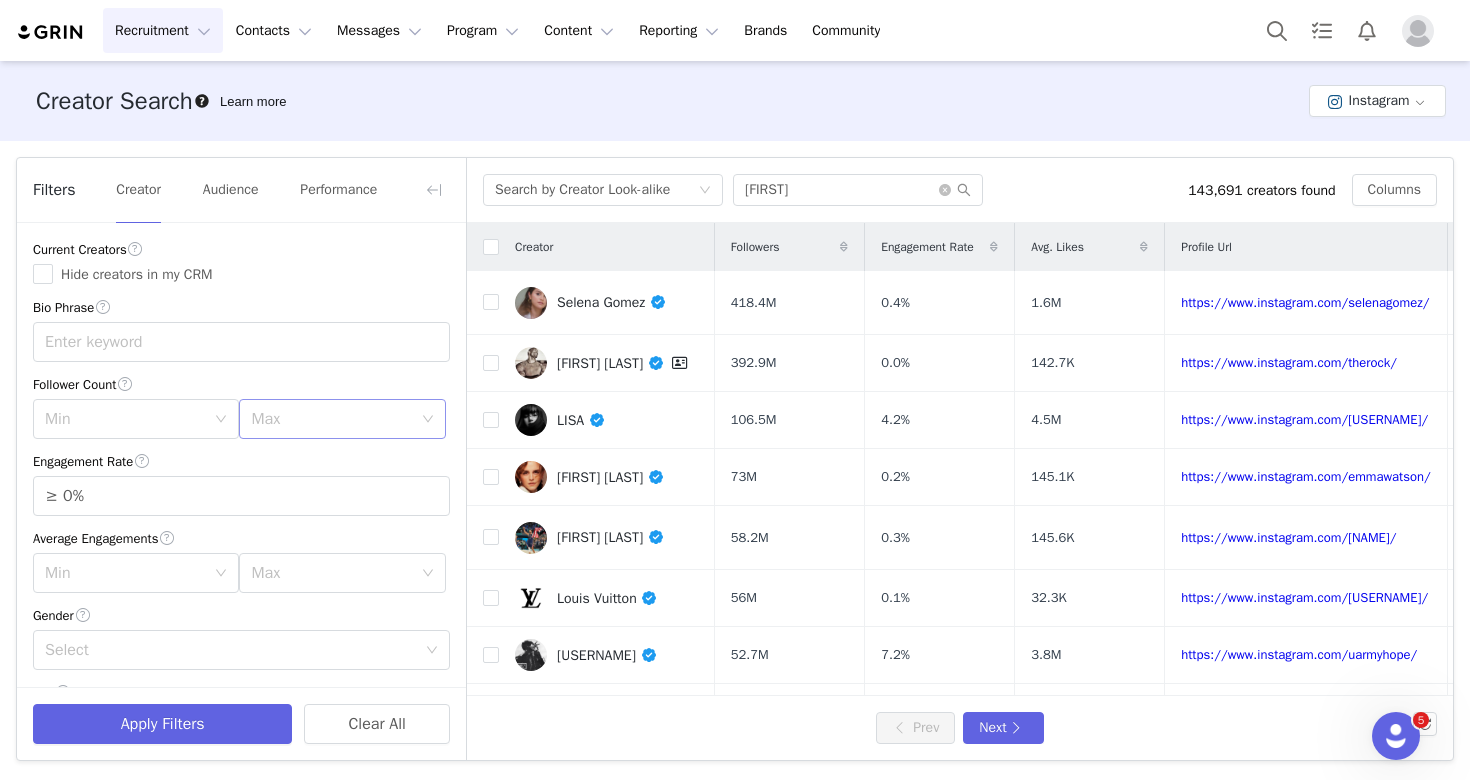 click on "Max" at bounding box center [331, 419] 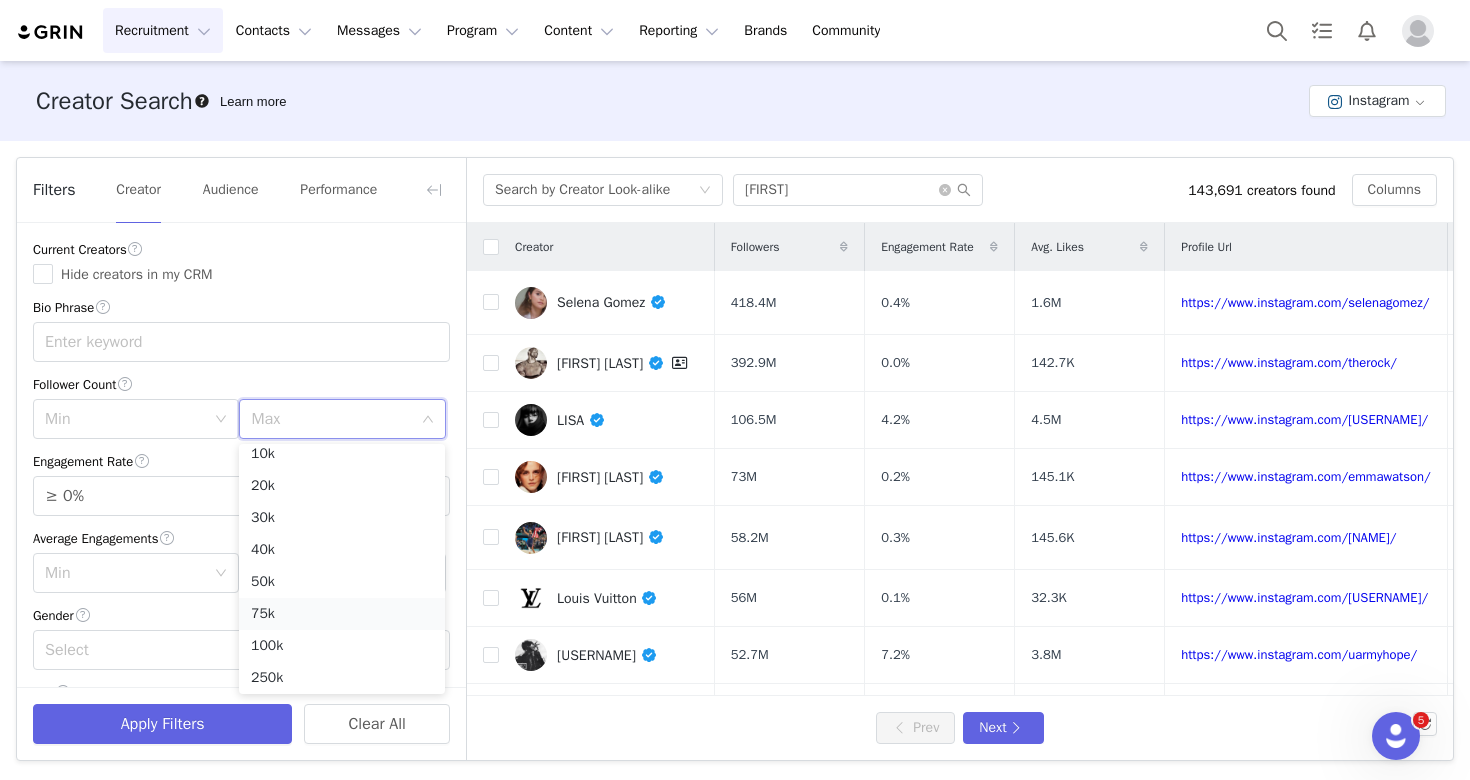 scroll, scrollTop: 106, scrollLeft: 0, axis: vertical 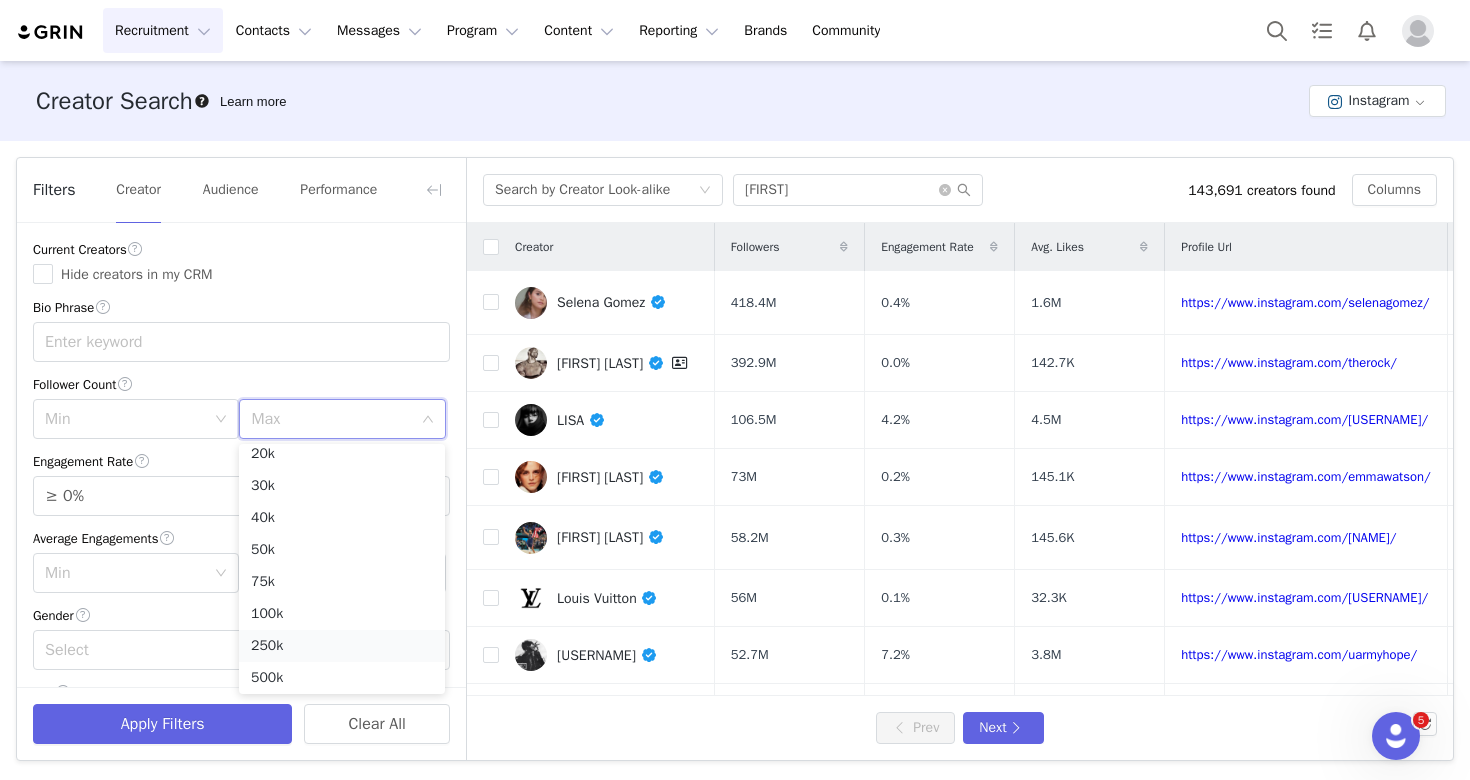 click on "250k" at bounding box center (342, 646) 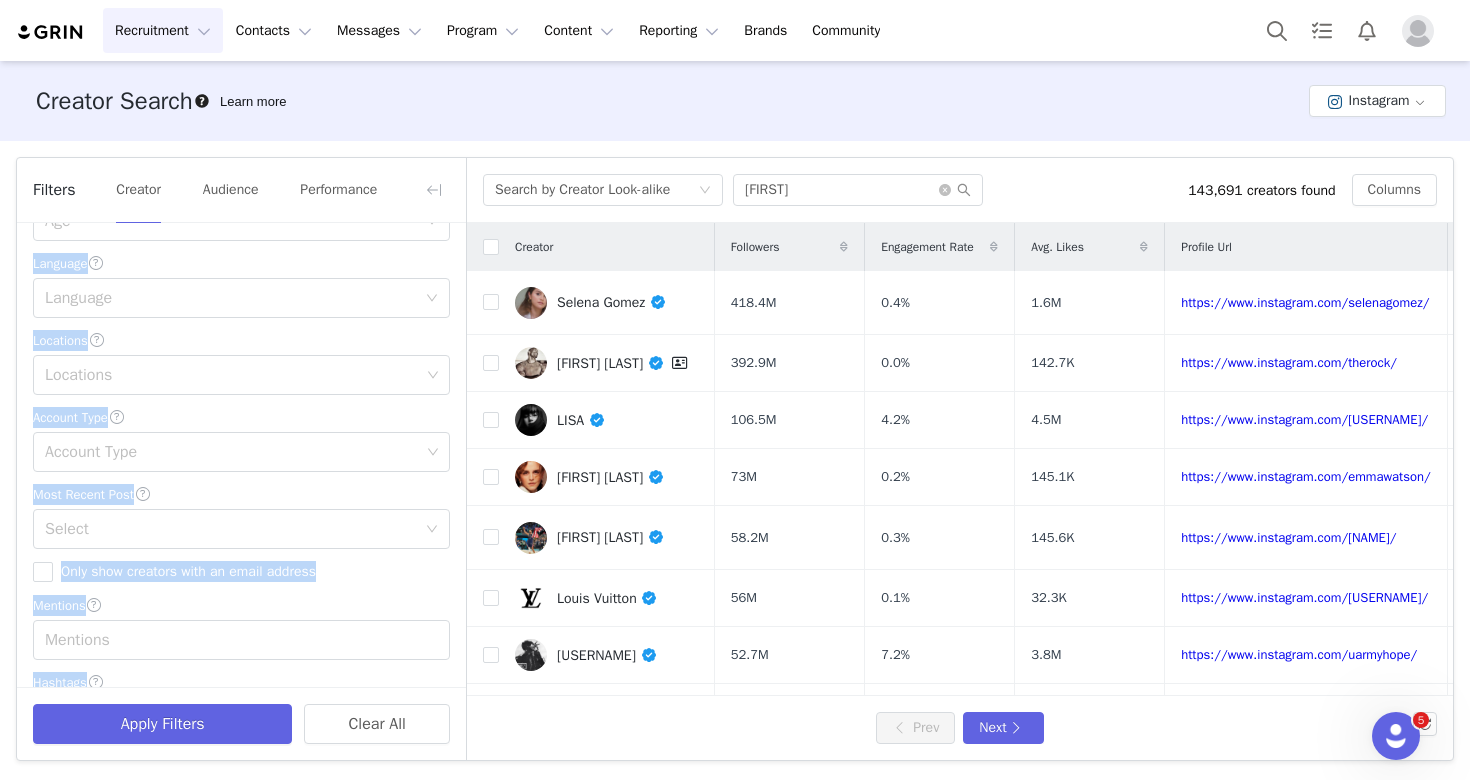 scroll, scrollTop: 651, scrollLeft: 0, axis: vertical 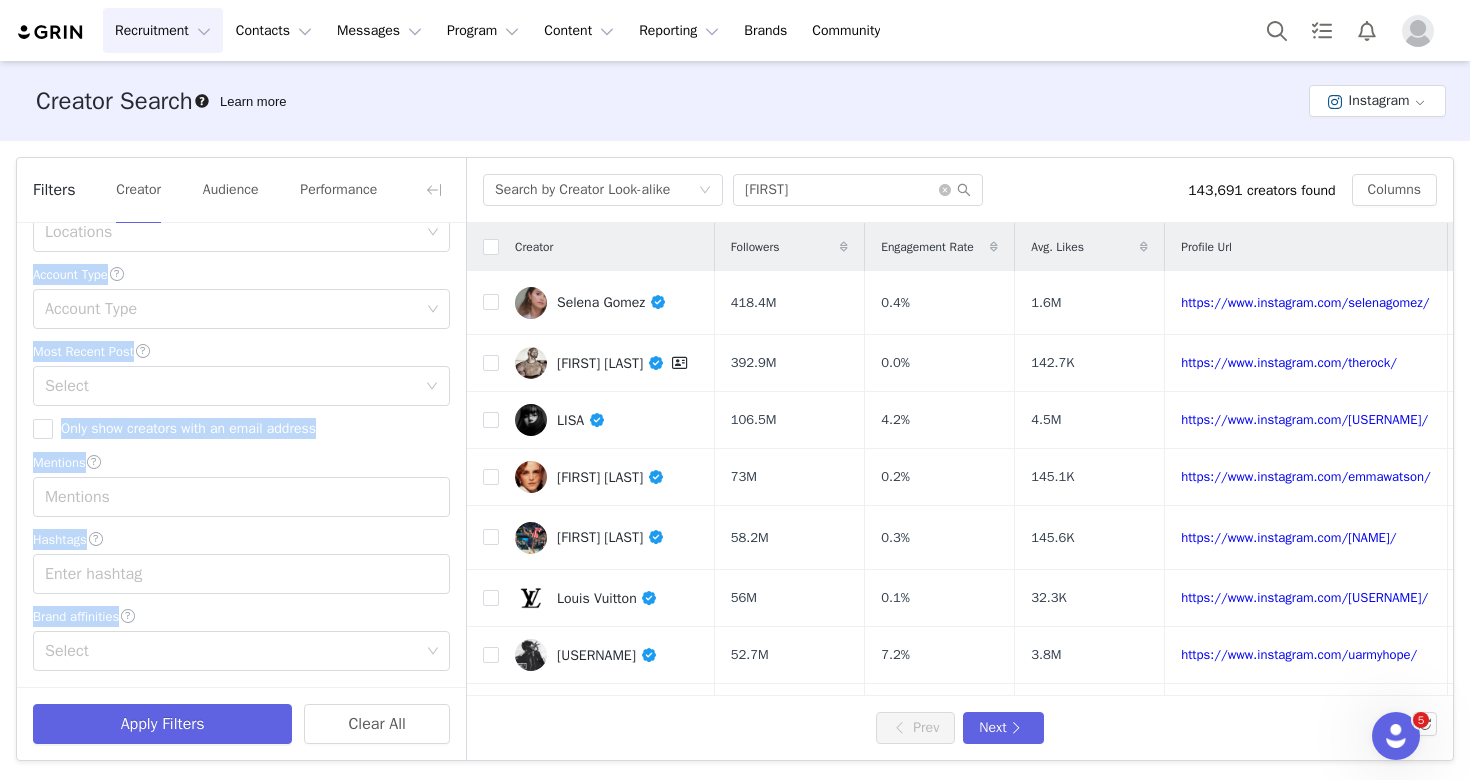 drag, startPoint x: 327, startPoint y: 605, endPoint x: 329, endPoint y: 700, distance: 95.02105 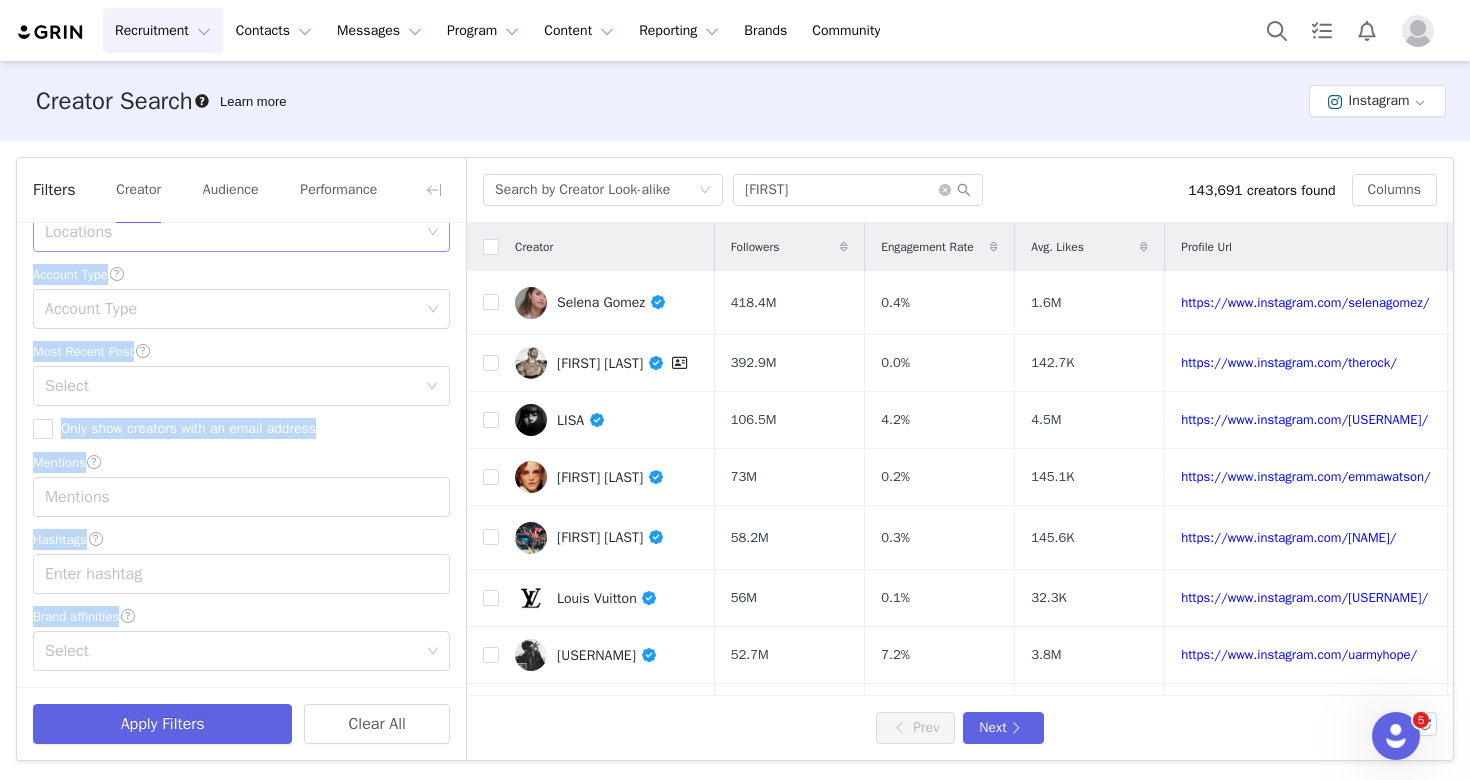 click on "Locations" at bounding box center (232, 232) 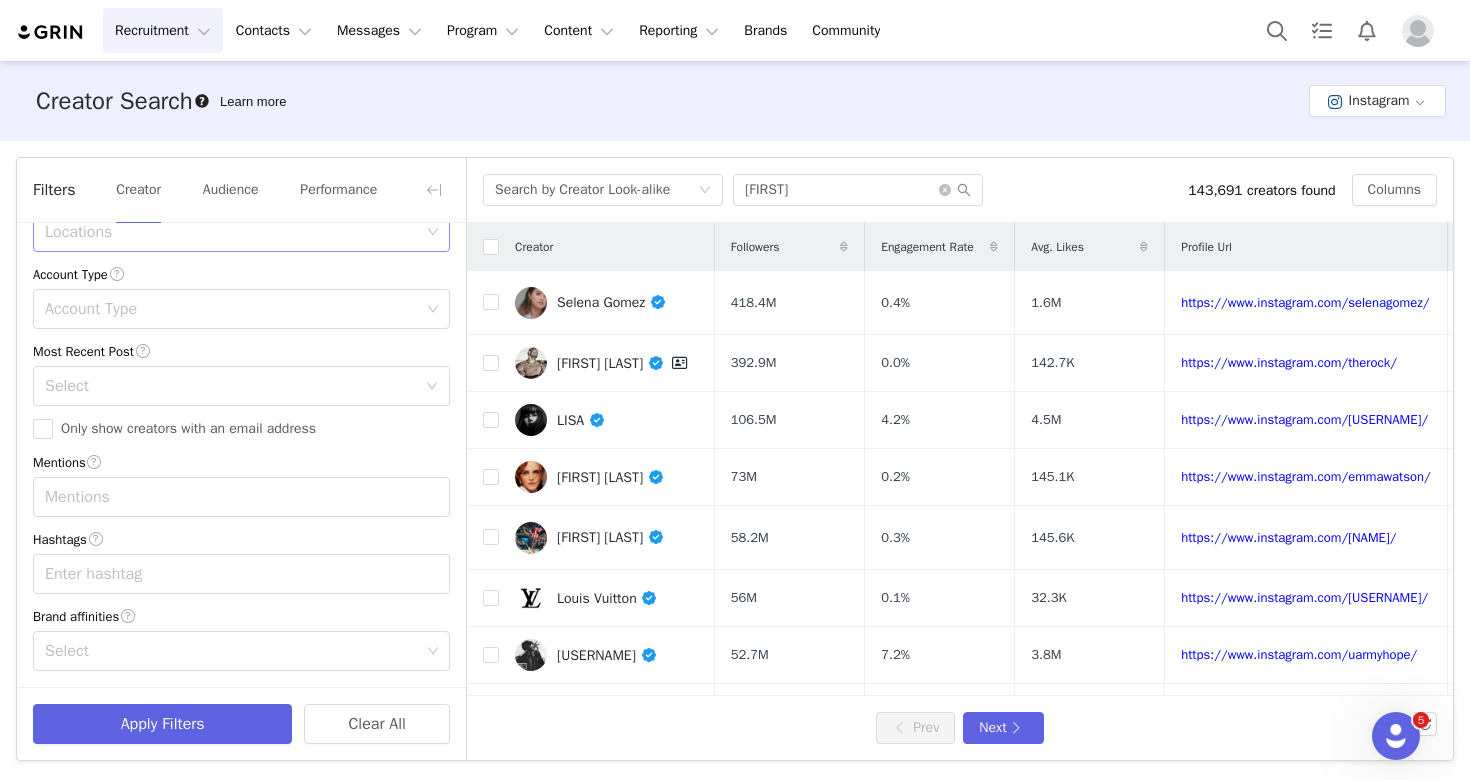 scroll, scrollTop: 650, scrollLeft: 0, axis: vertical 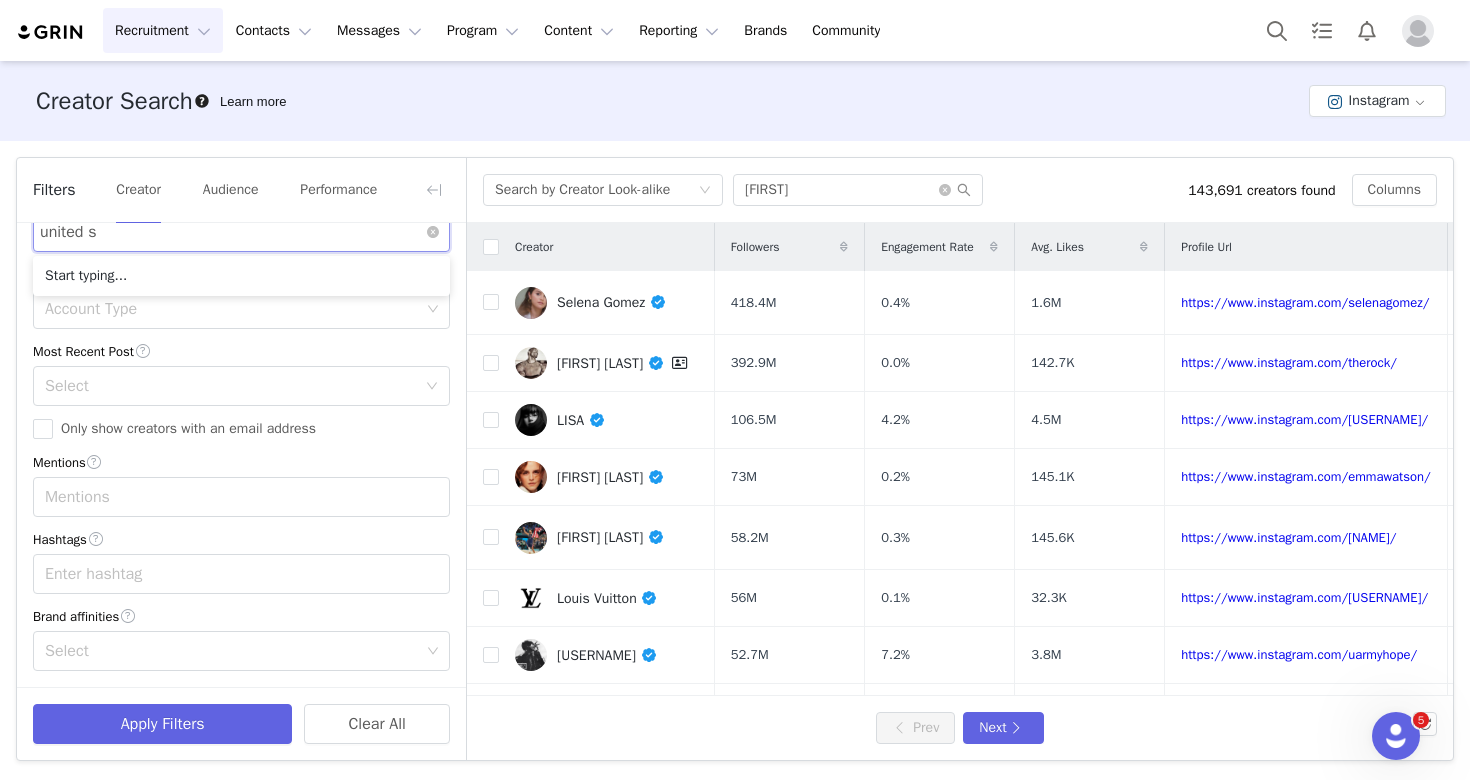 type on "united st" 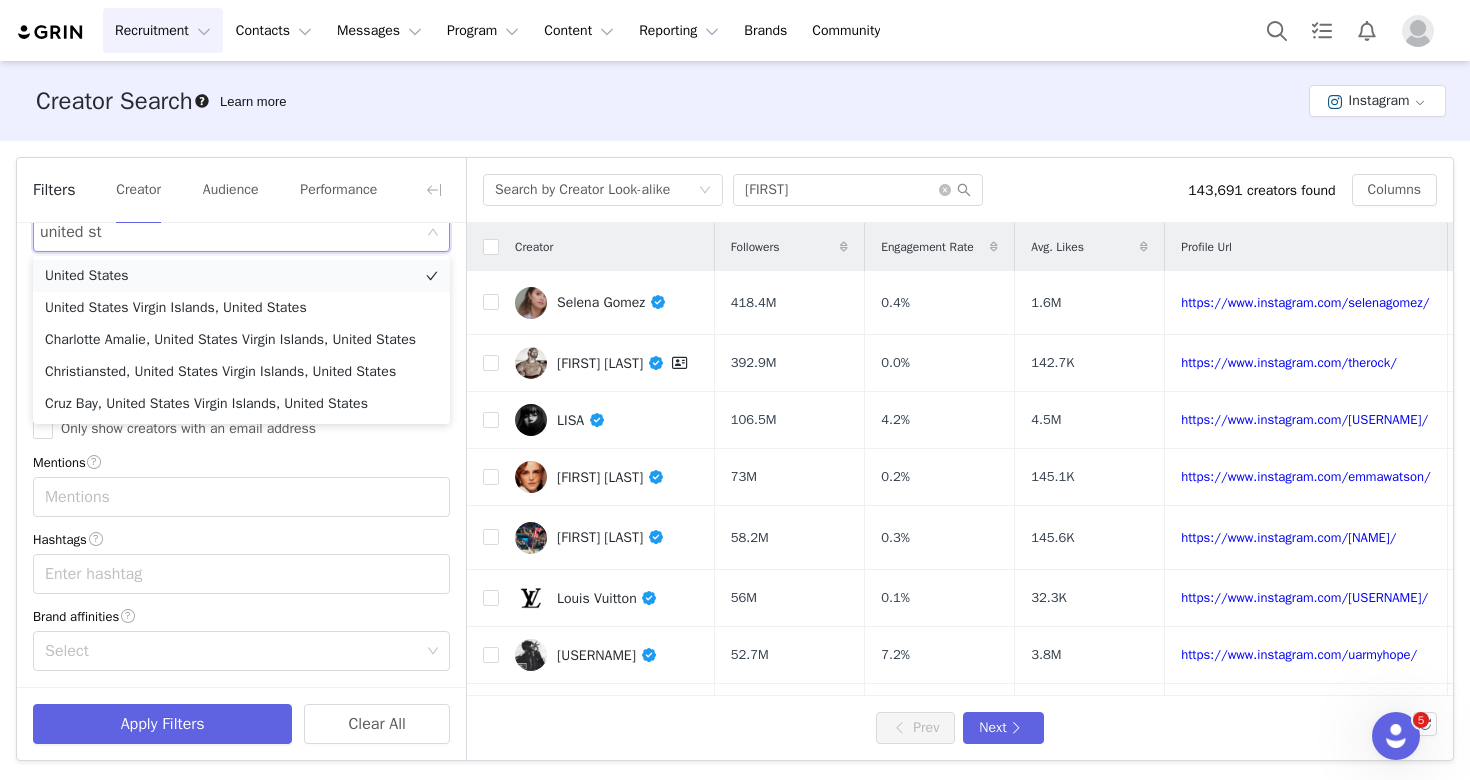 click on "United States" at bounding box center (241, 276) 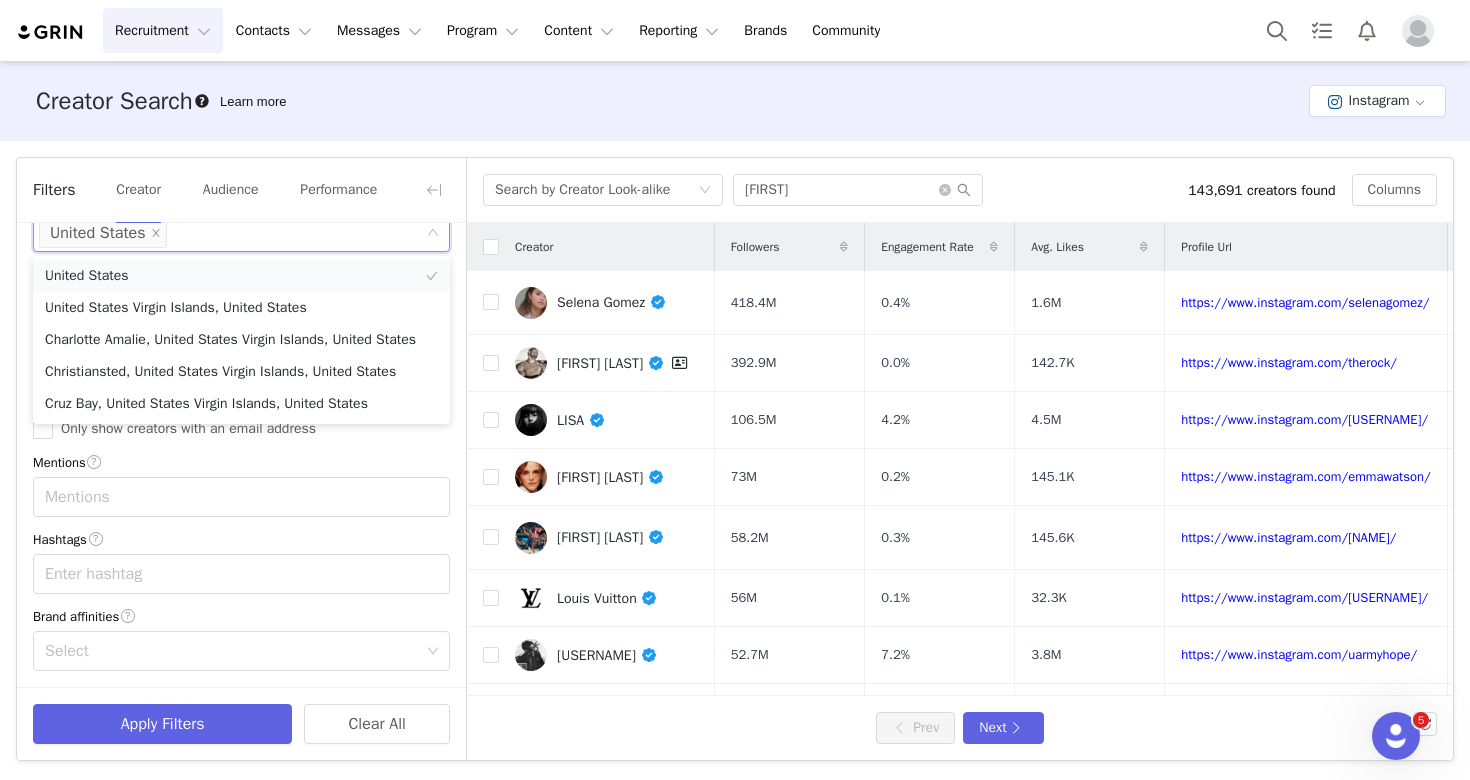 click on "United States" at bounding box center (241, 276) 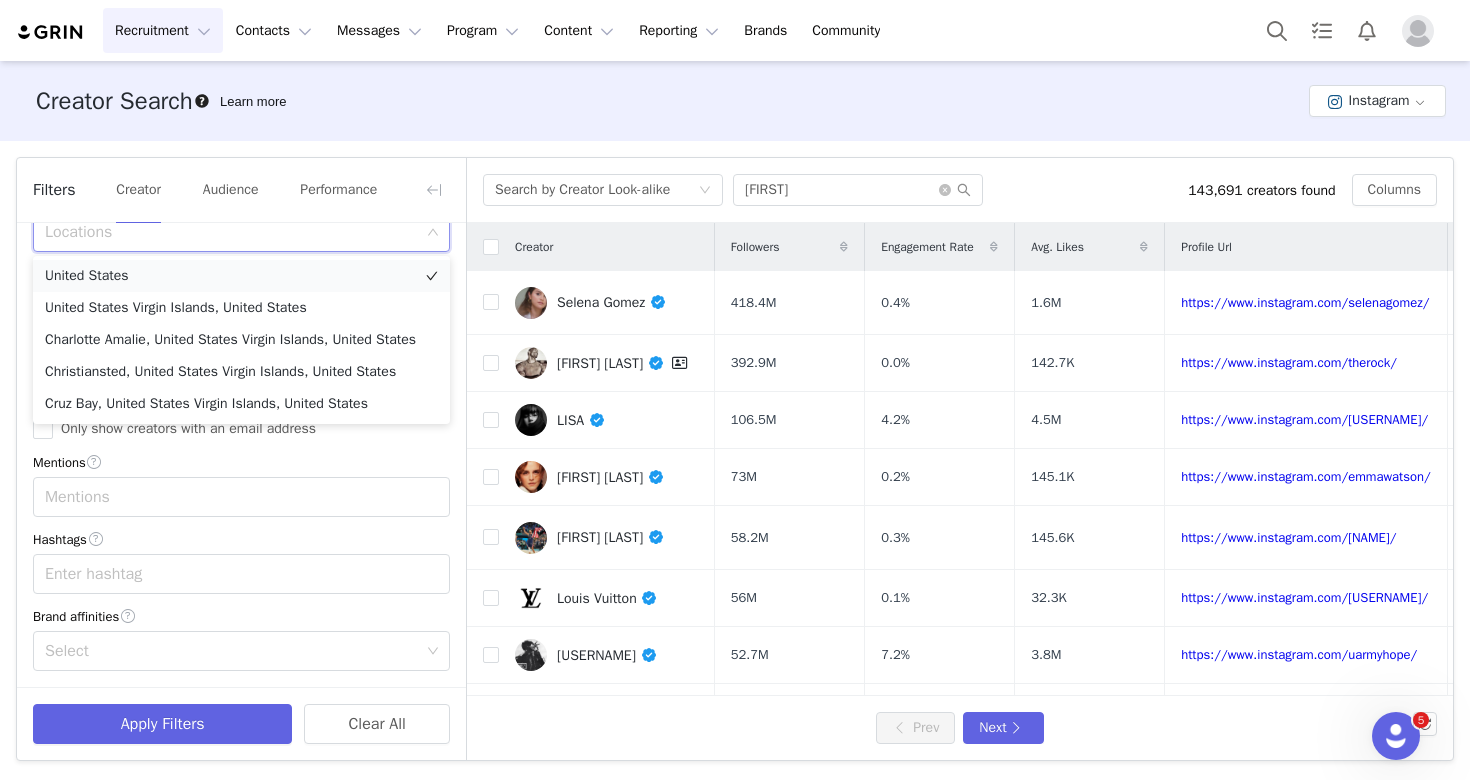 click on "United States" at bounding box center (241, 276) 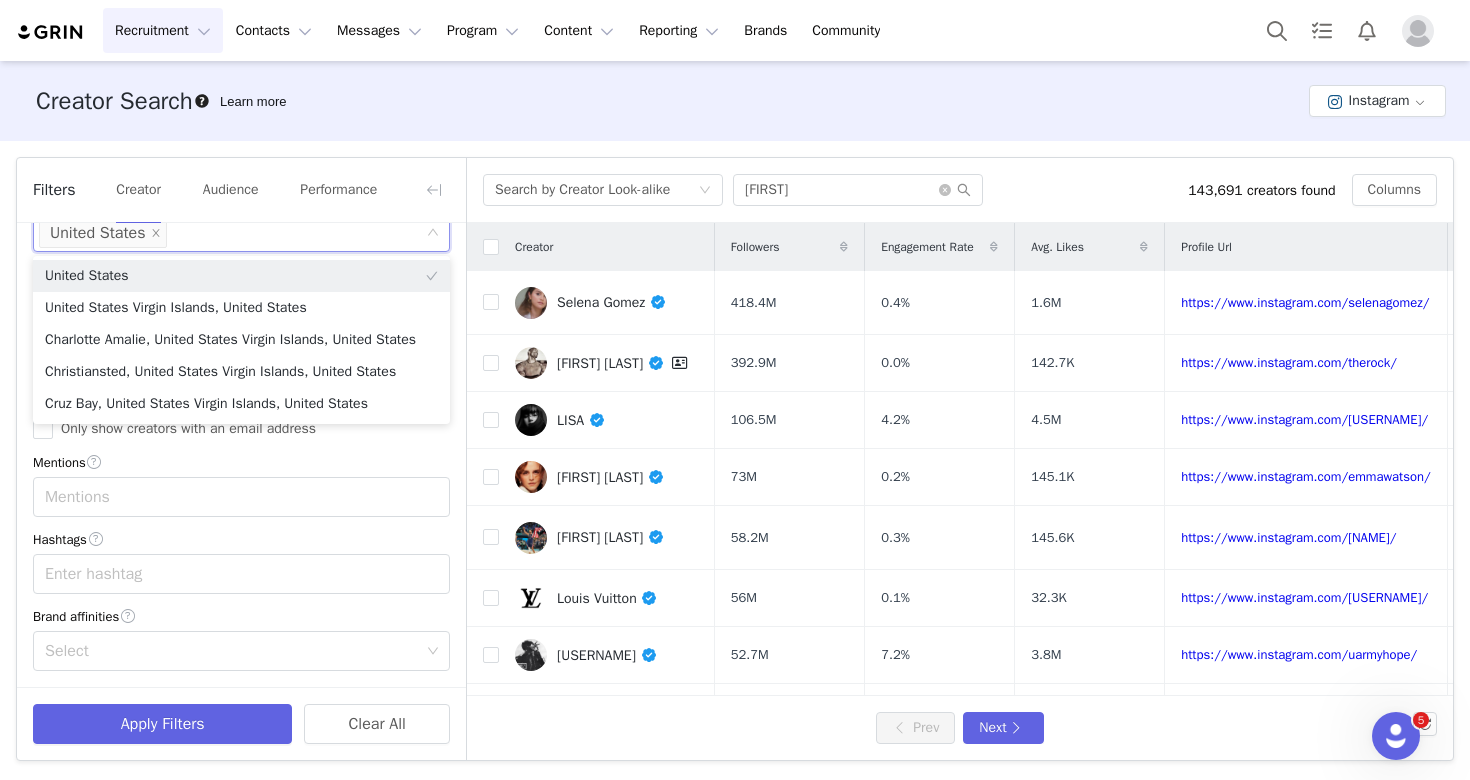 click on "Current Creators   Hide creators in my CRM   Bio Phrase   Follower Count  Min Max 250k  Engagement Rate  ≥ 0%  Average Engagements  Min Max  Gender  Select  Age  Age  Language  Language  Locations  Locations United States    Account Type  Account Type    Most Recent Post  Select     Only show creators with an email address   Mentions  Mentions    Hashtags  Enter hashtag    Brand affinities  Select" at bounding box center [241, 130] 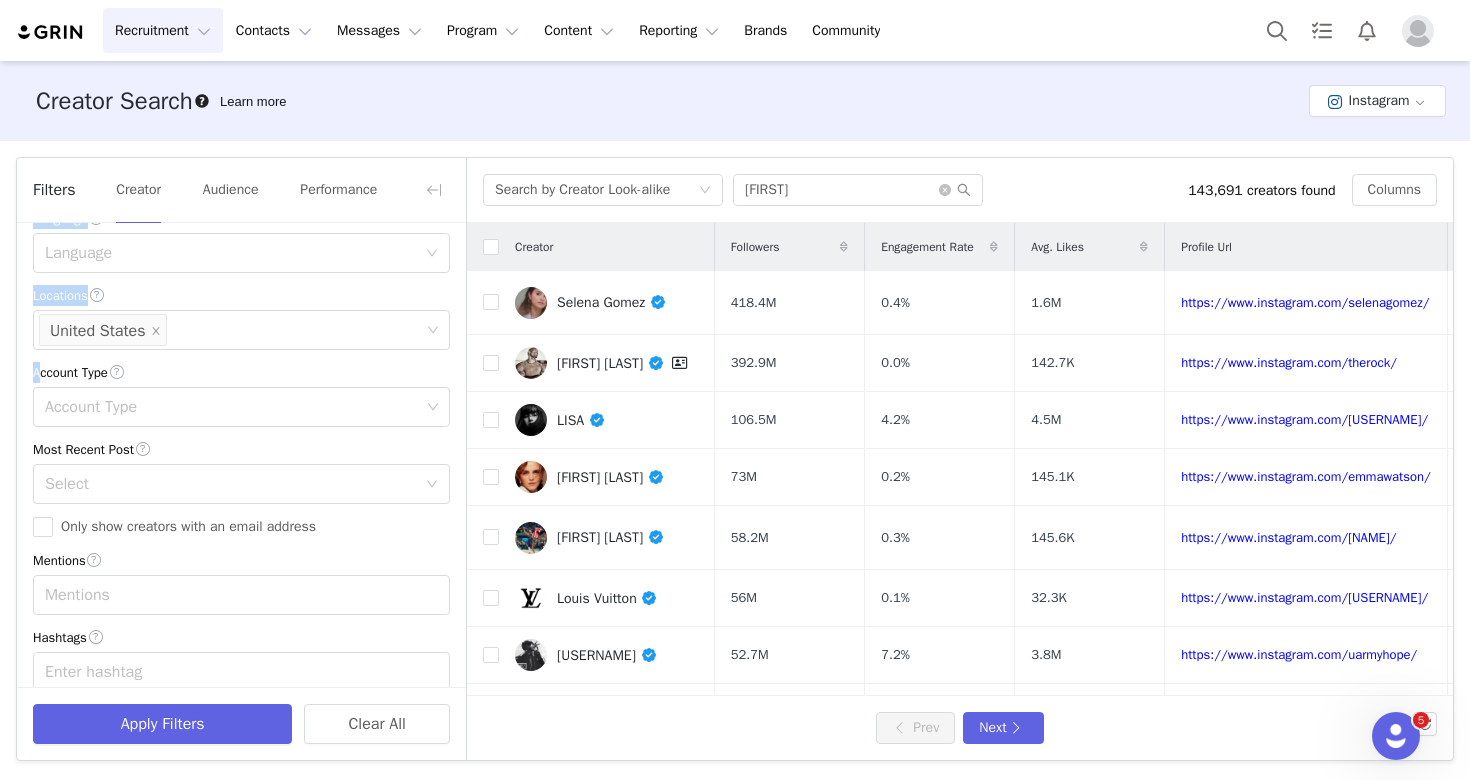 scroll, scrollTop: 380, scrollLeft: 0, axis: vertical 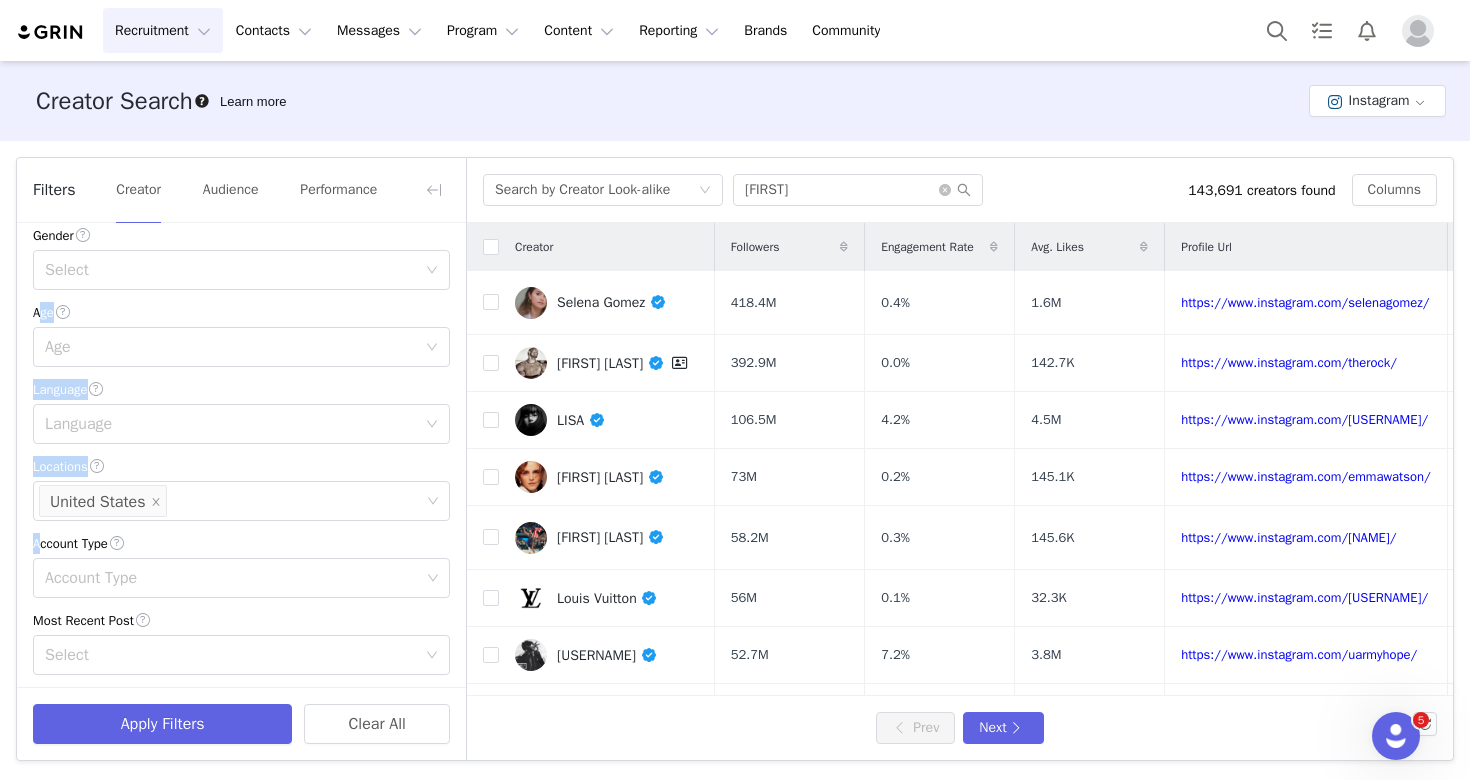 drag, startPoint x: 451, startPoint y: 261, endPoint x: 451, endPoint y: 279, distance: 18 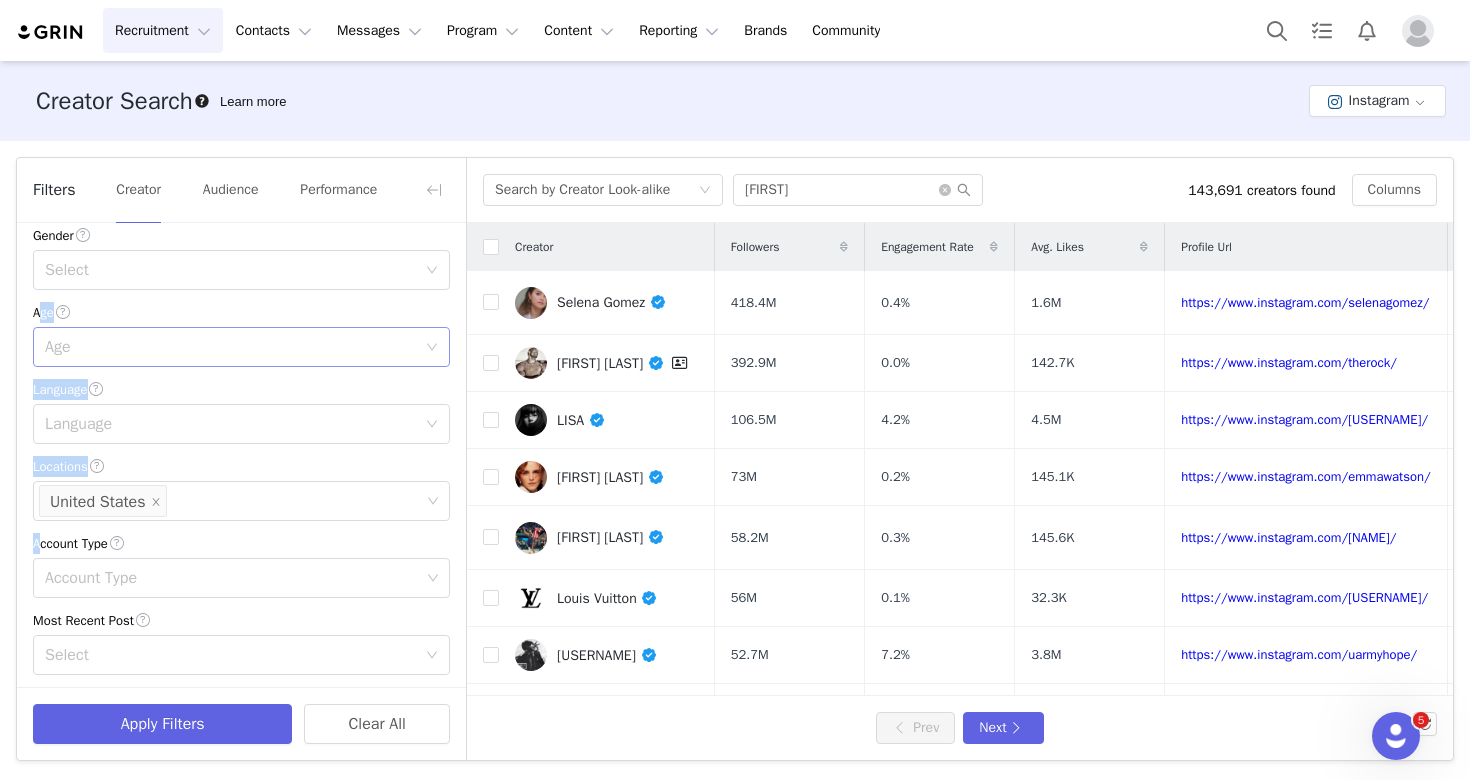 click on "Age" at bounding box center (230, 347) 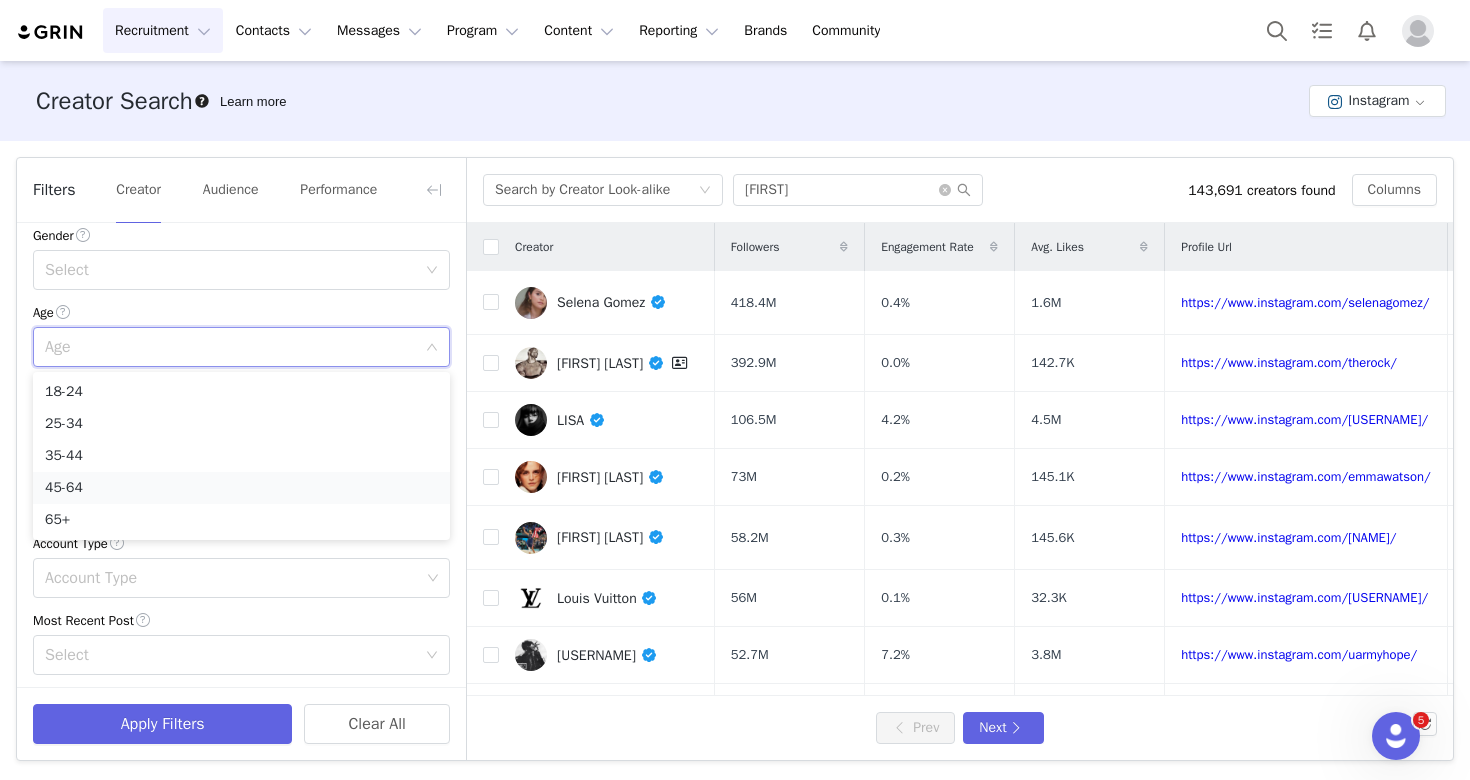 click on "45-64" at bounding box center [241, 488] 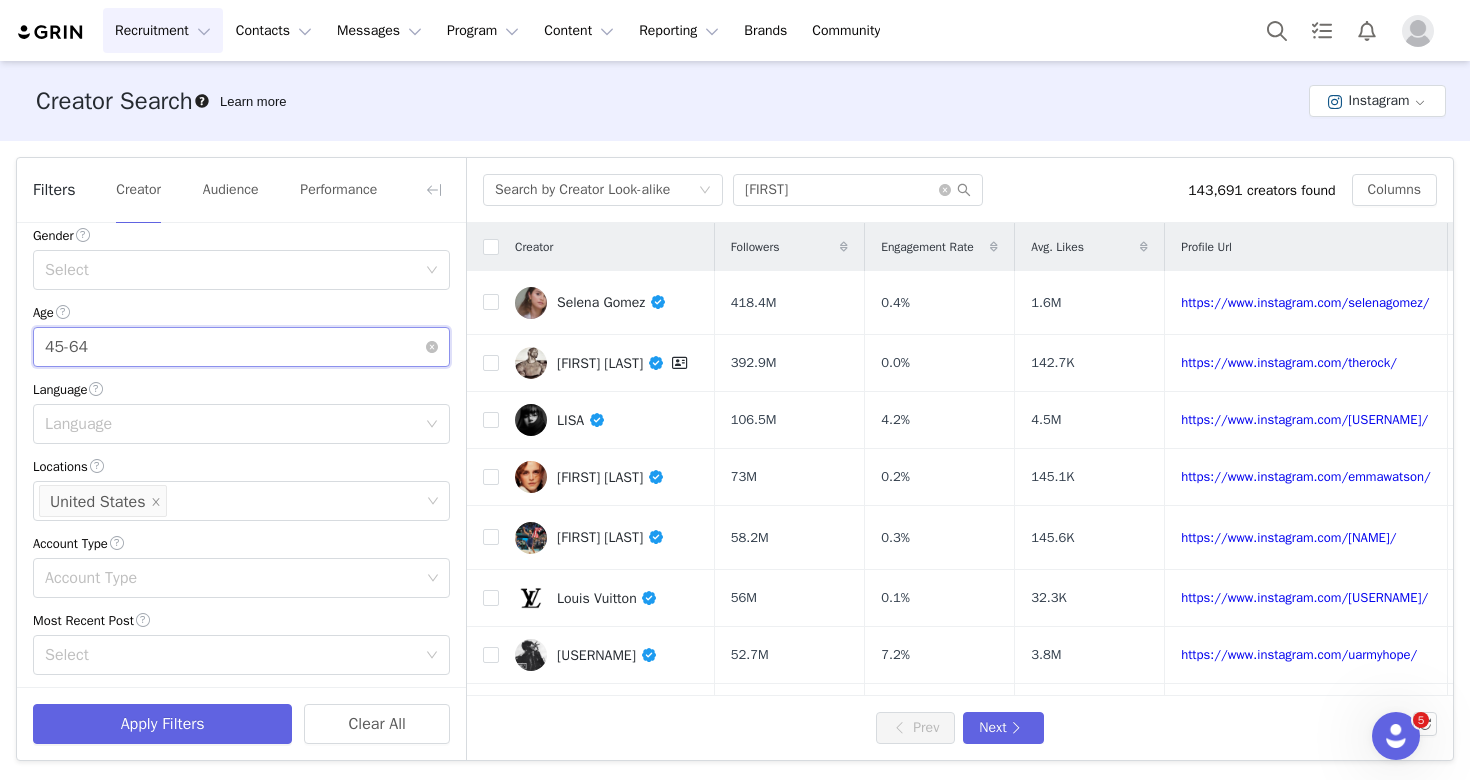 click on "Age 45-64" at bounding box center (235, 347) 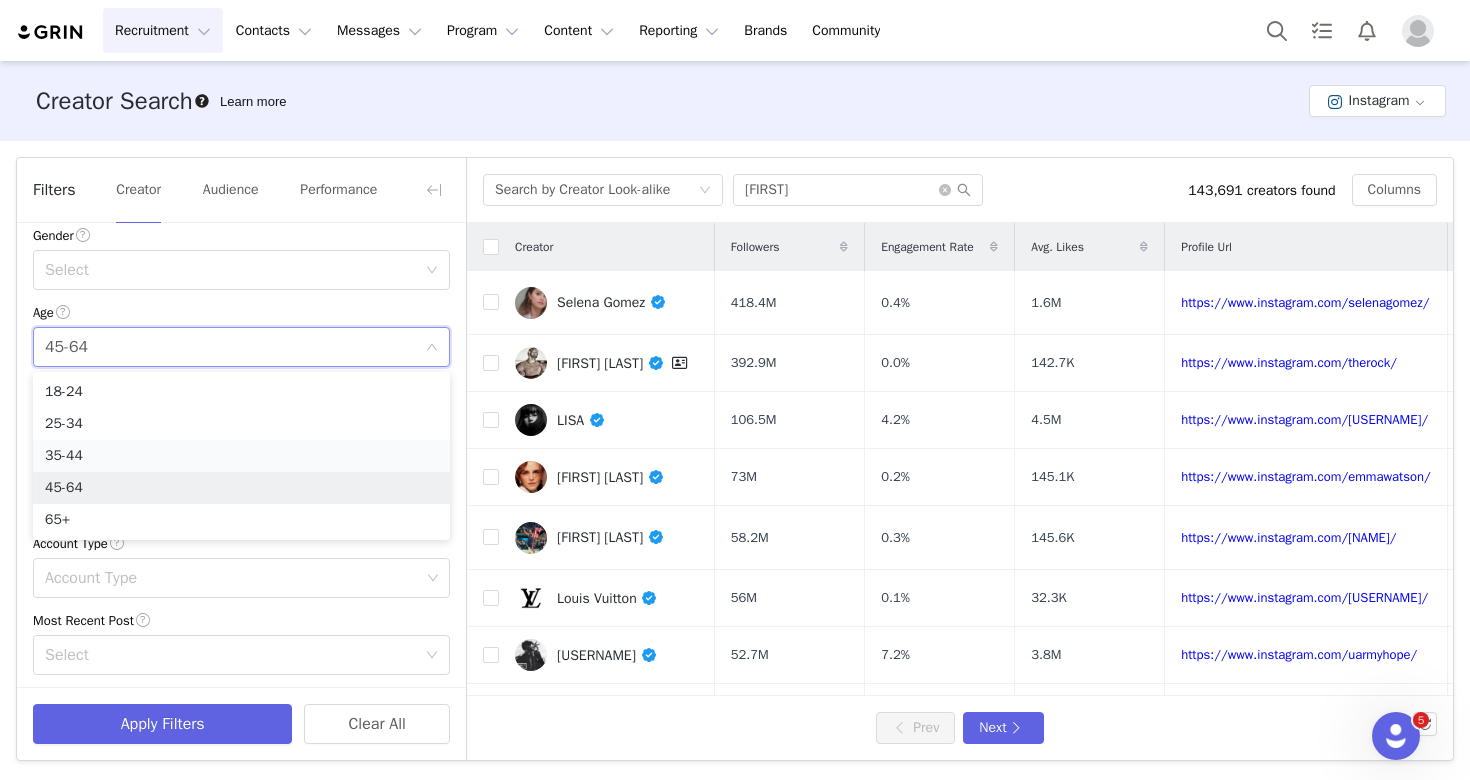 click on "35-44" at bounding box center (241, 456) 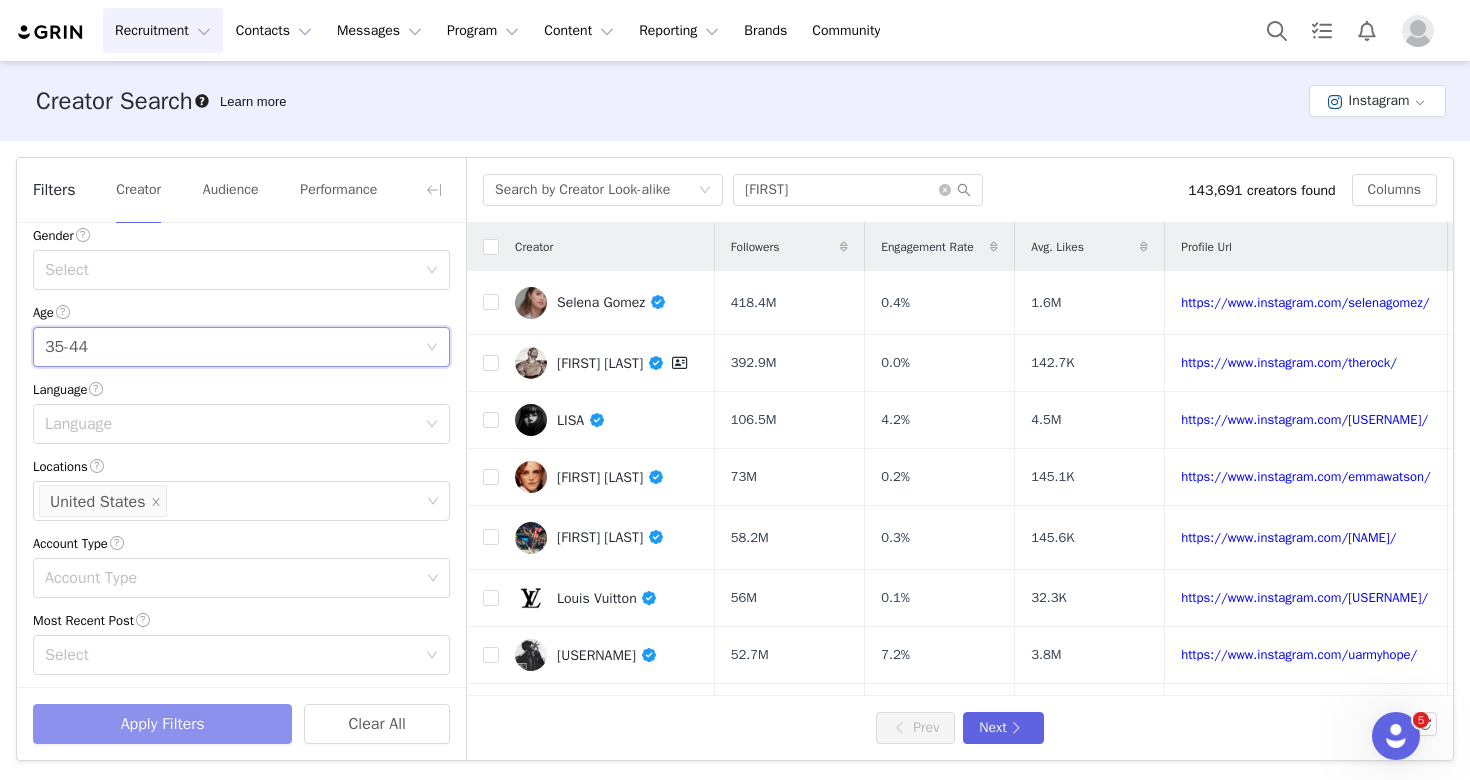 click on "Apply Filters" at bounding box center (162, 724) 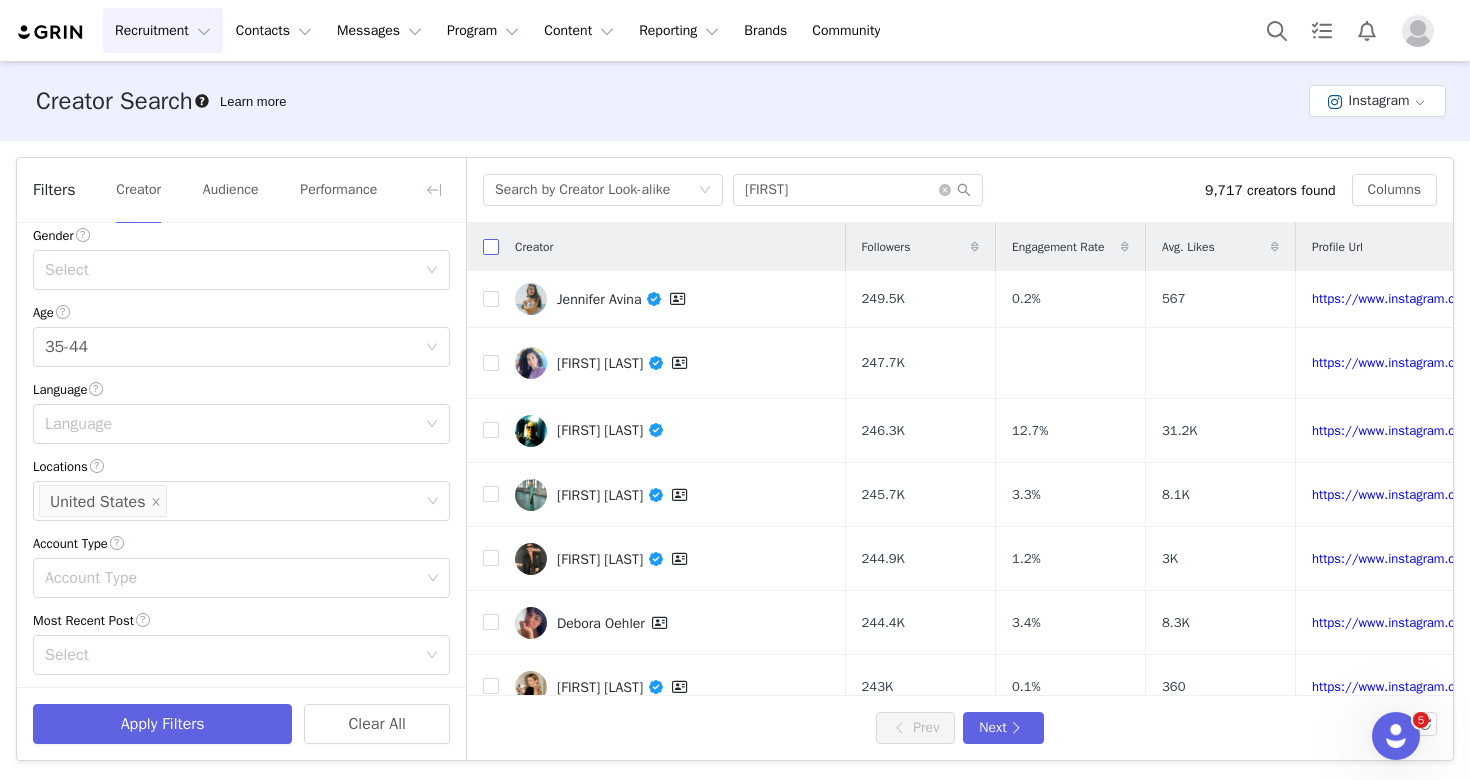 click at bounding box center (491, 247) 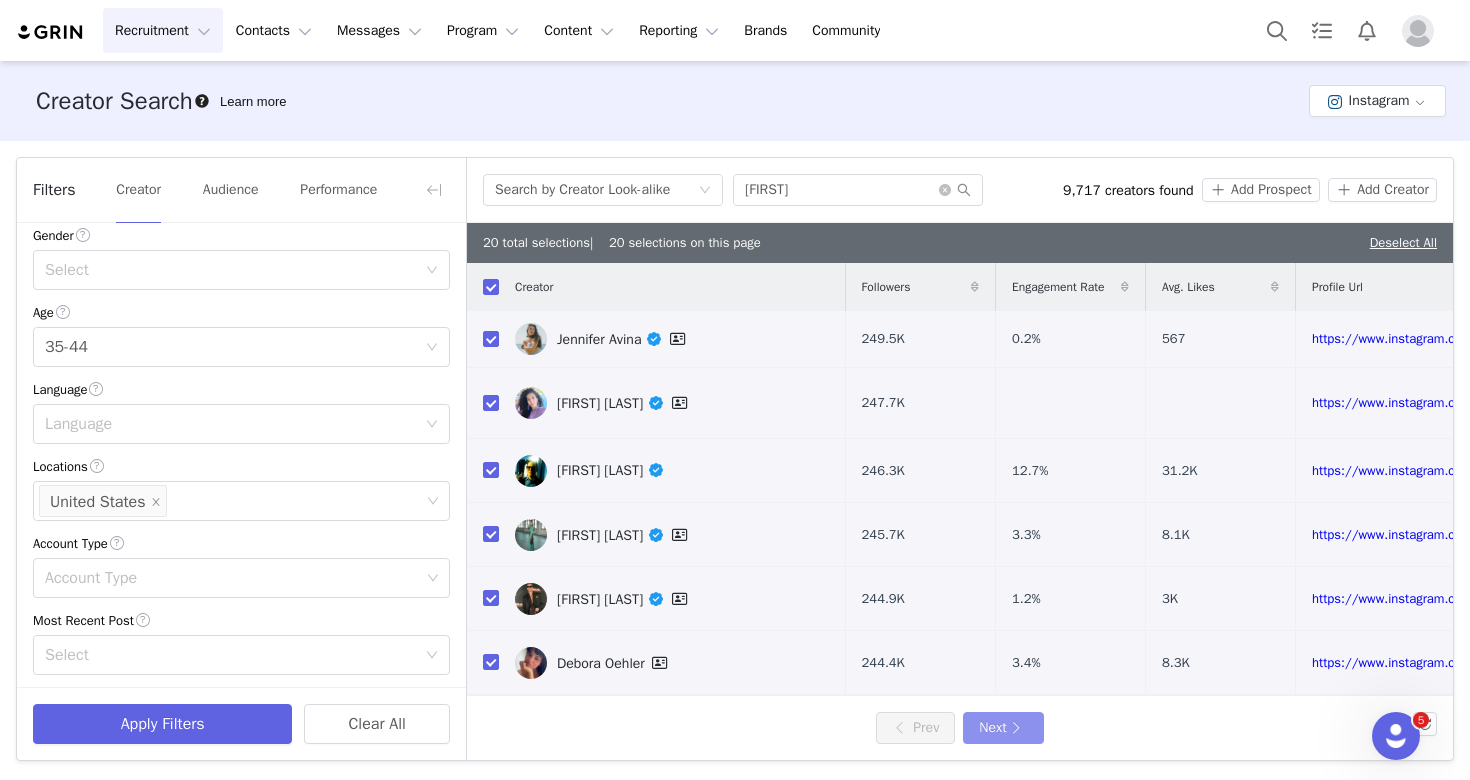 click on "Next" at bounding box center (1003, 728) 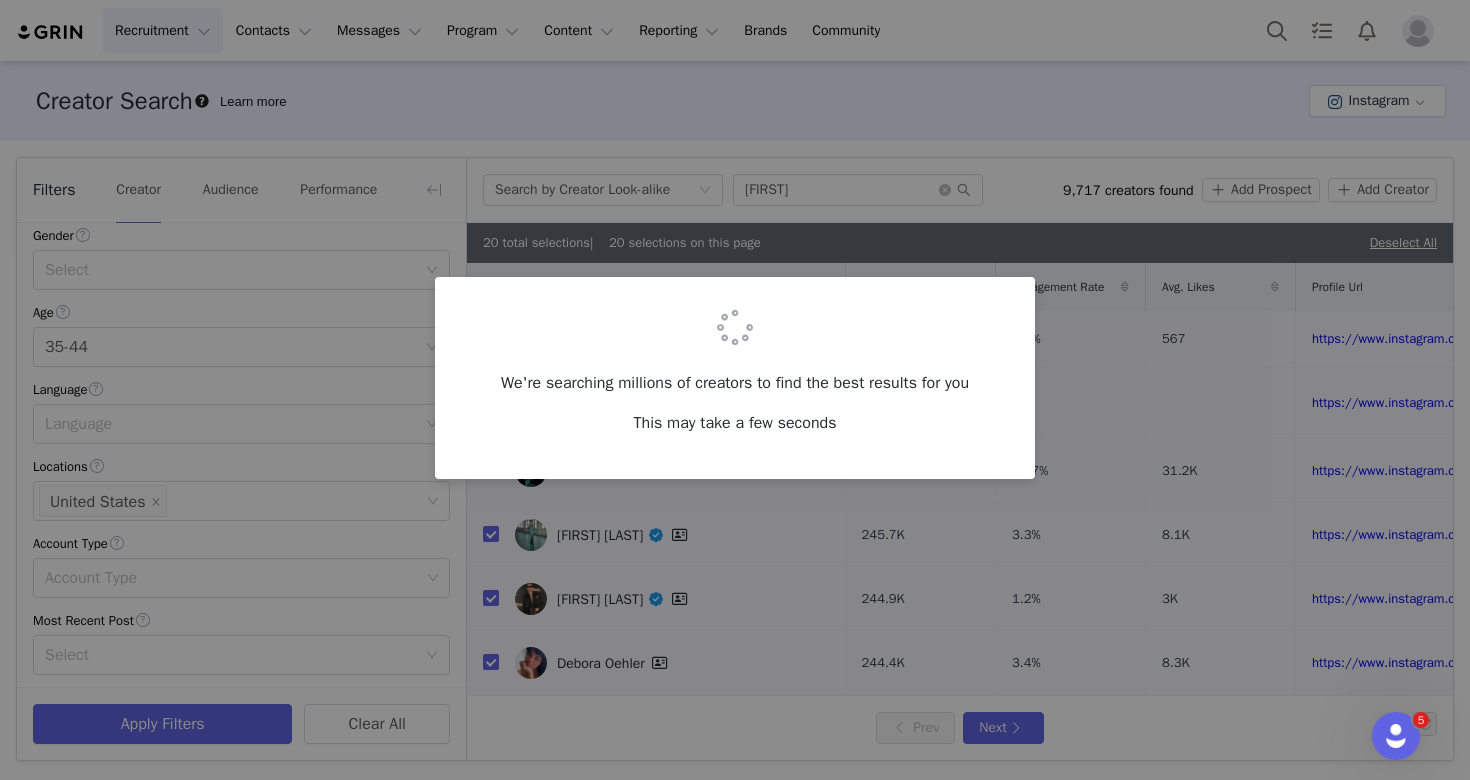 checkbox on "false" 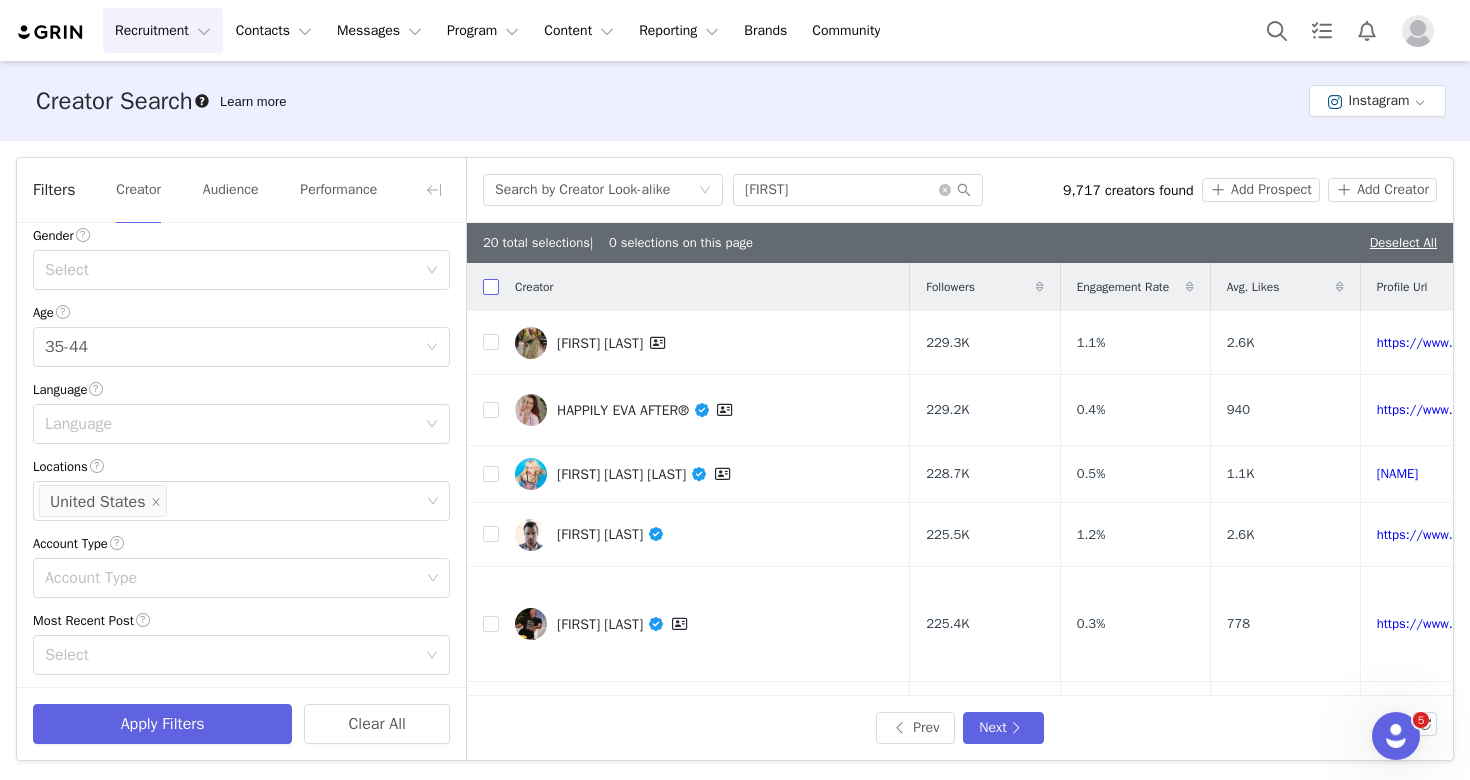 click at bounding box center [491, 287] 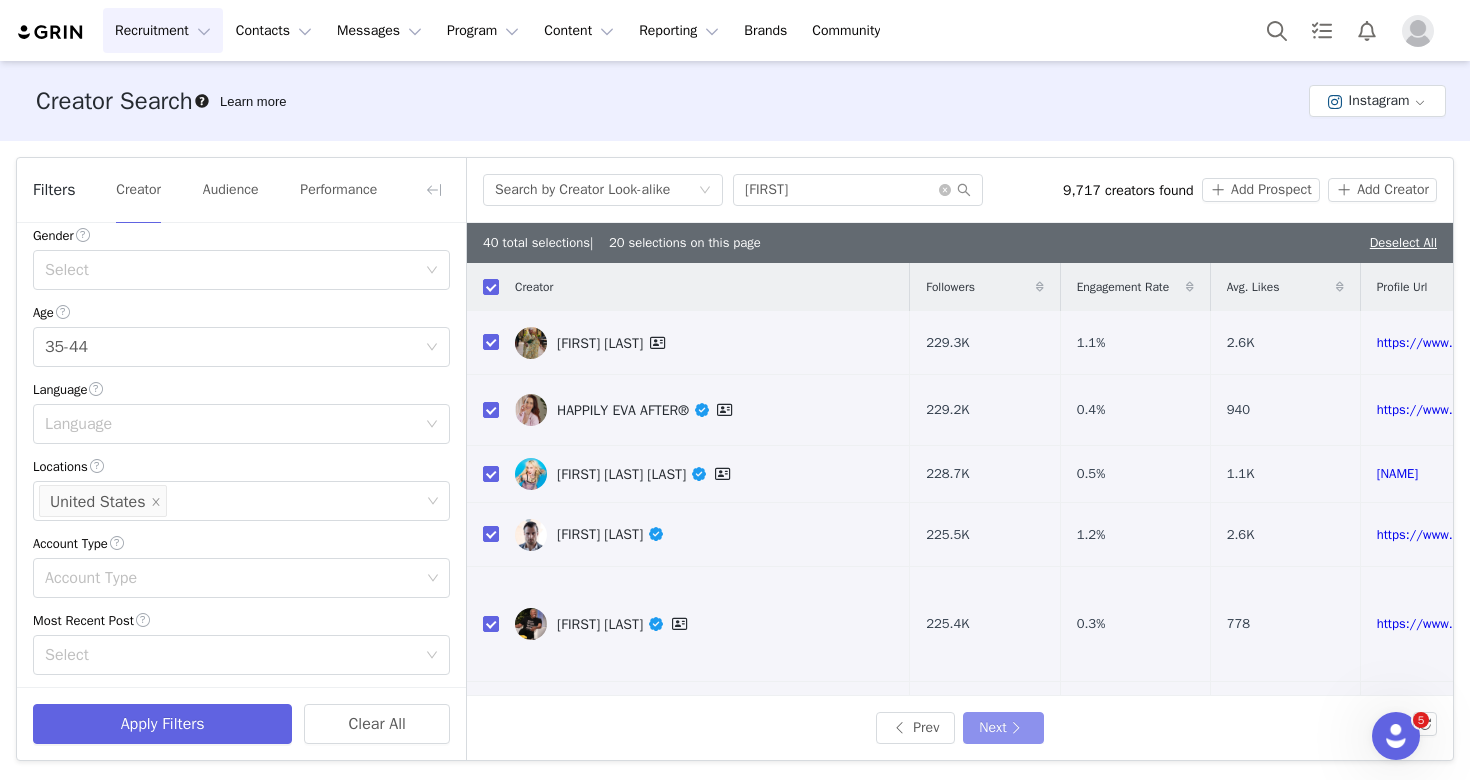 click on "Next" at bounding box center [1003, 728] 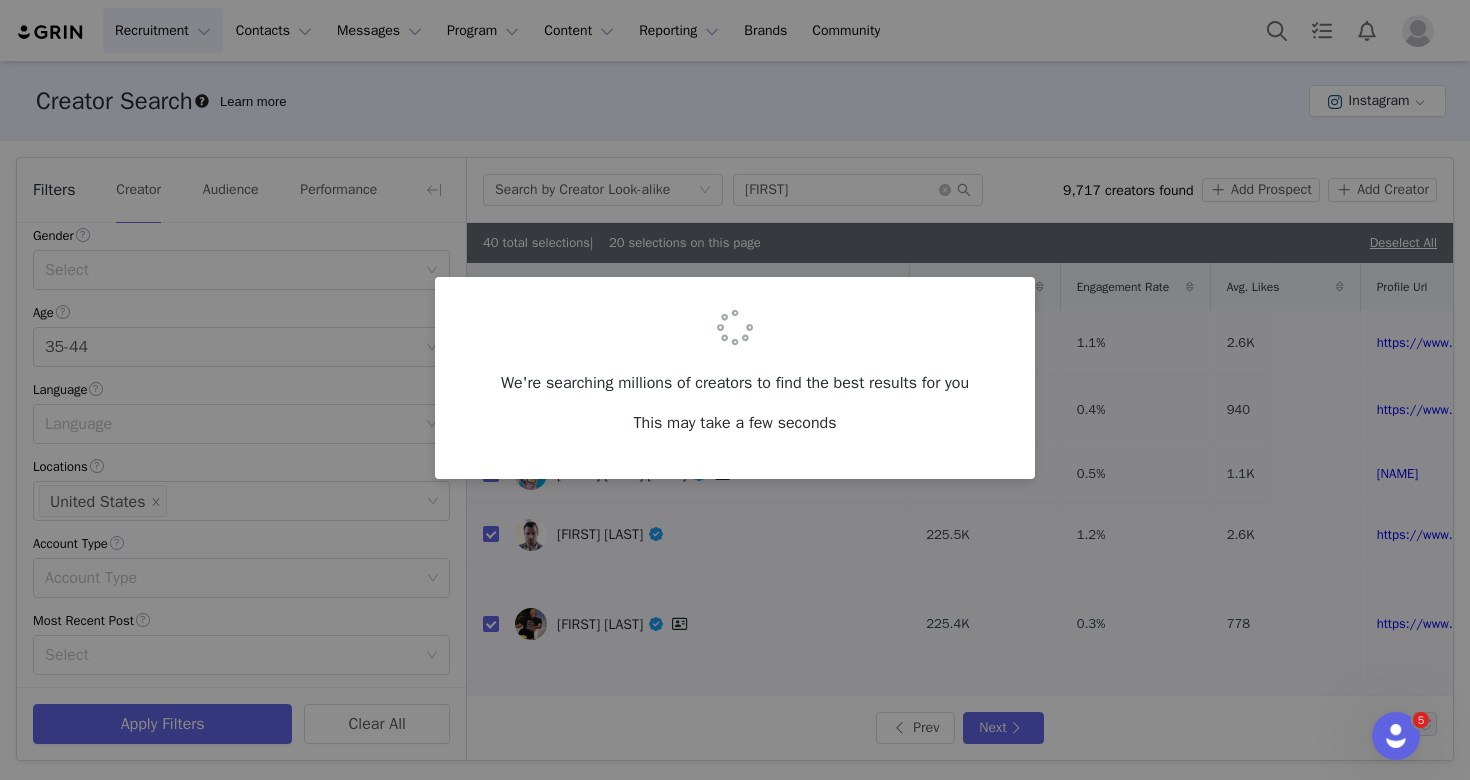 checkbox on "false" 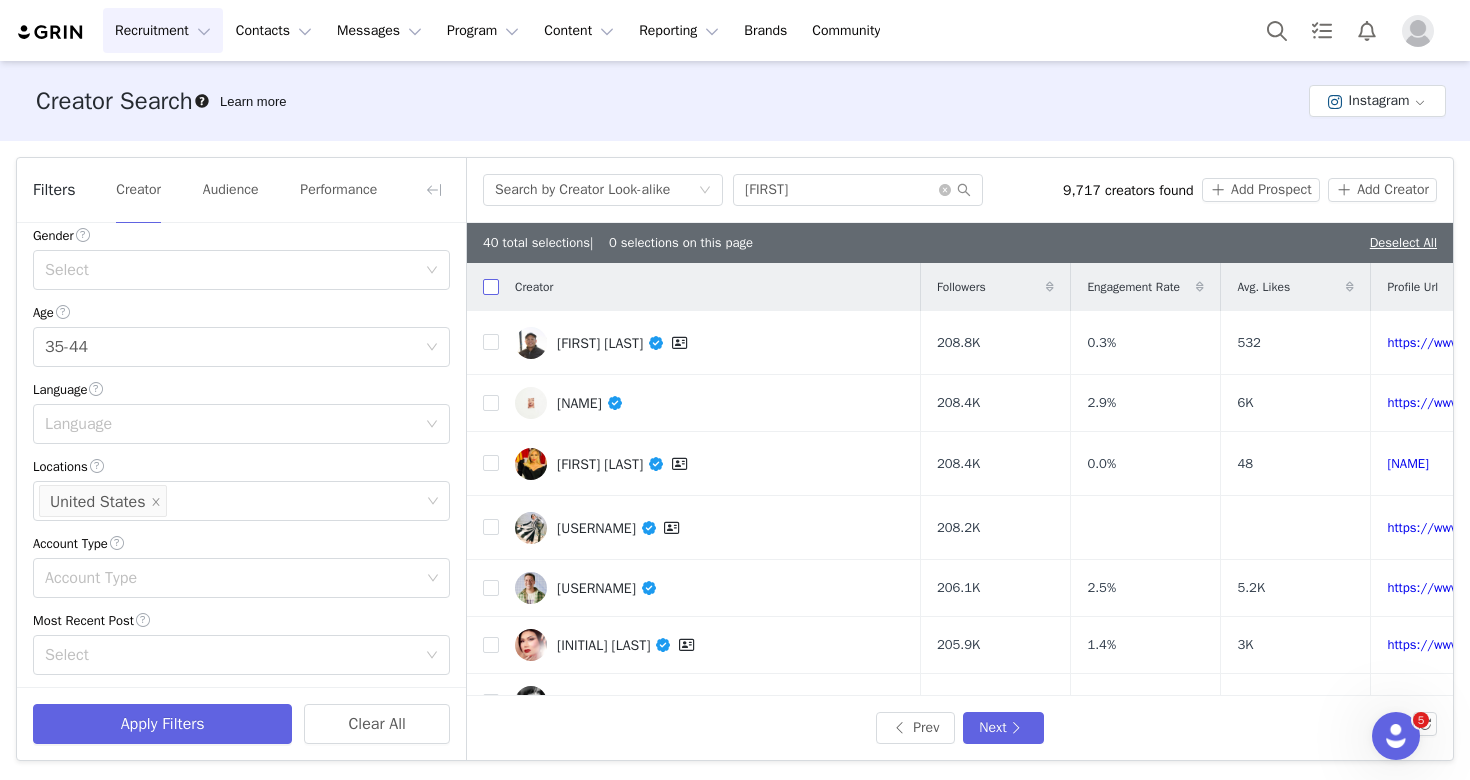 click at bounding box center [491, 287] 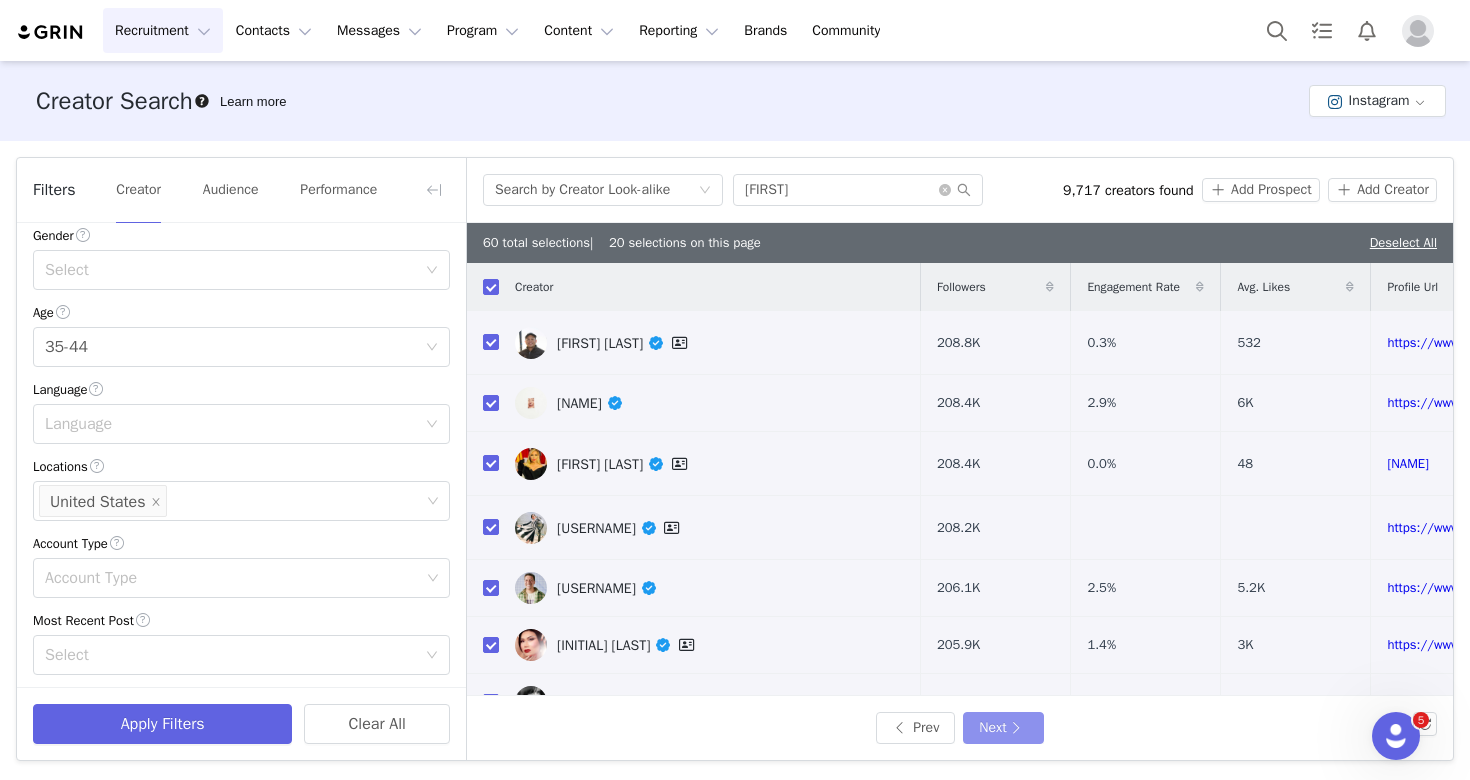 click on "Next" at bounding box center (1003, 728) 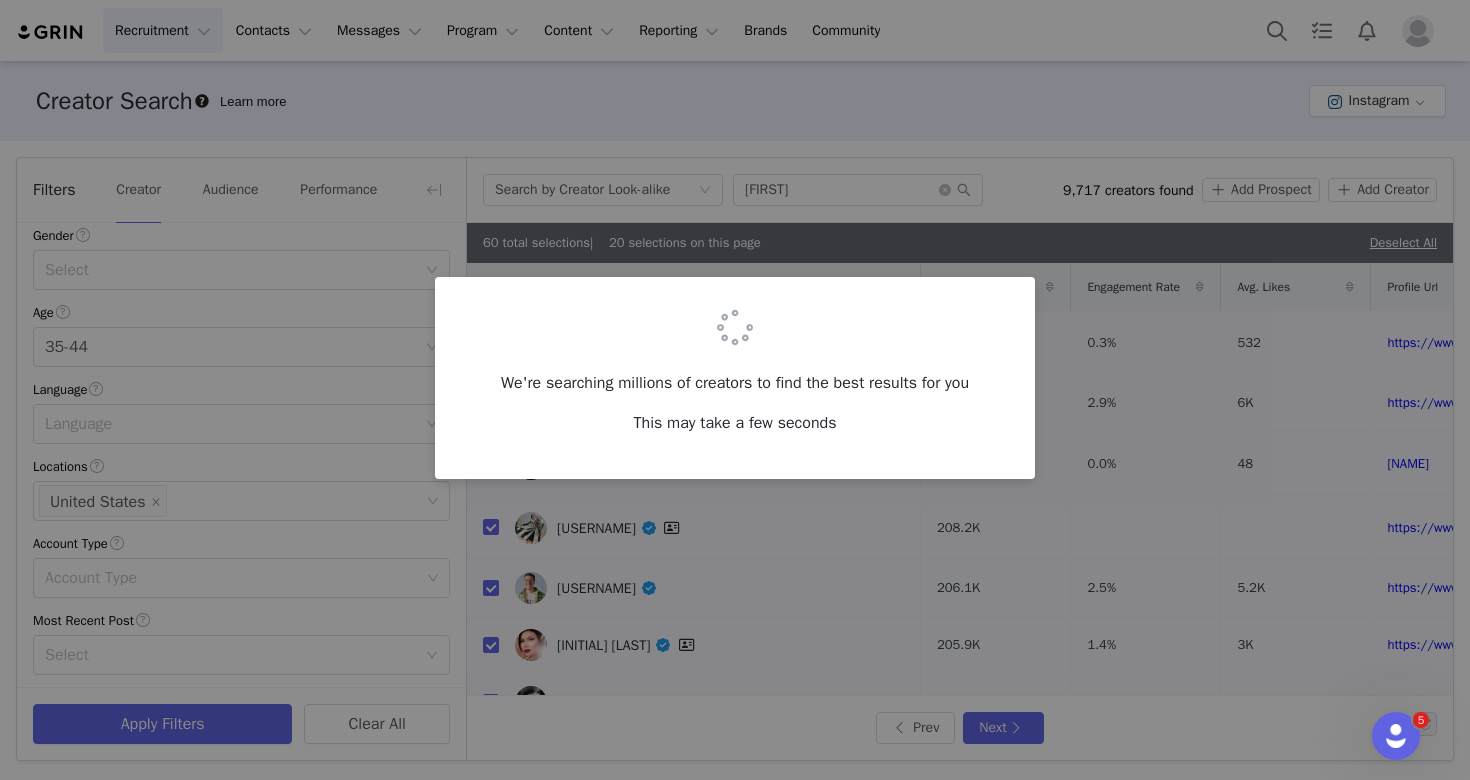 checkbox on "false" 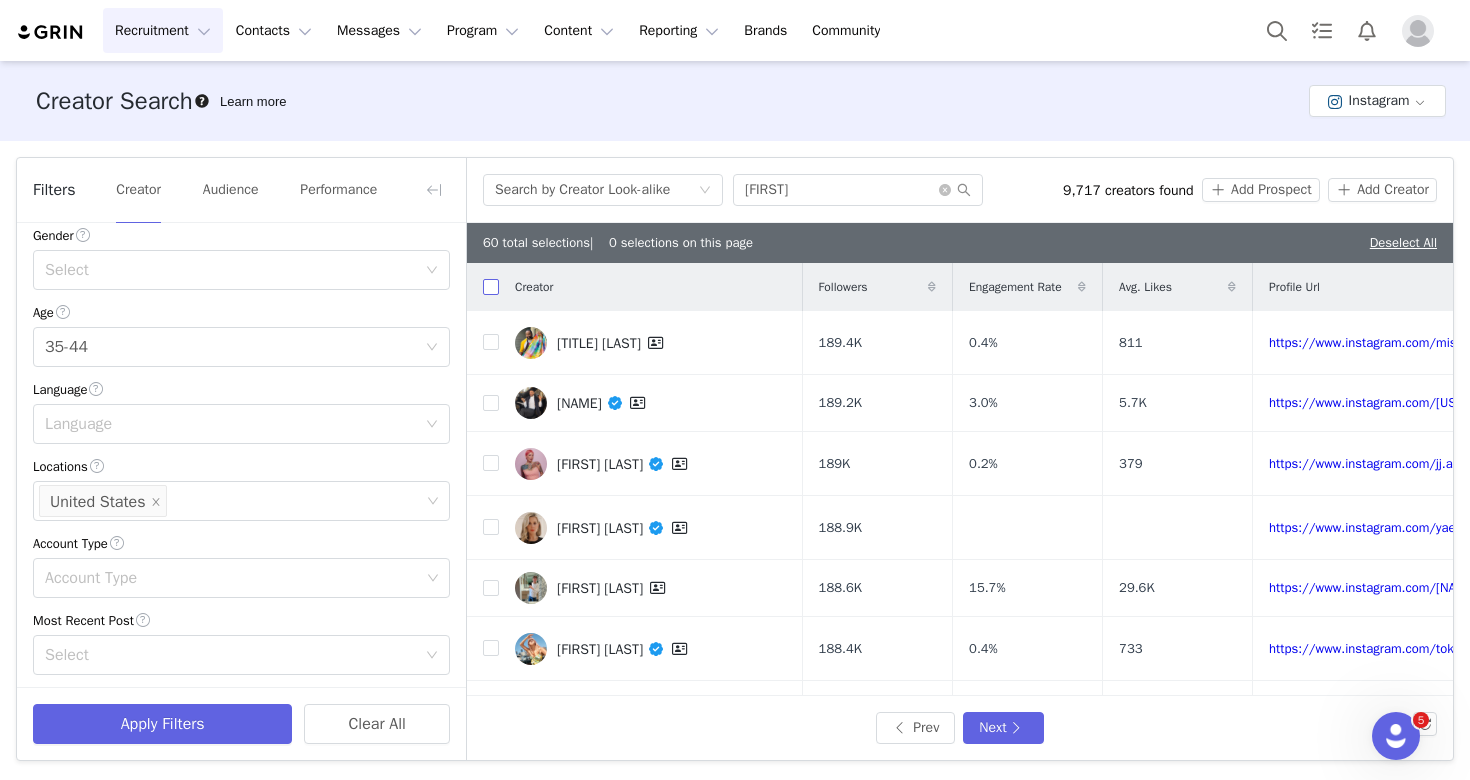 click at bounding box center (491, 287) 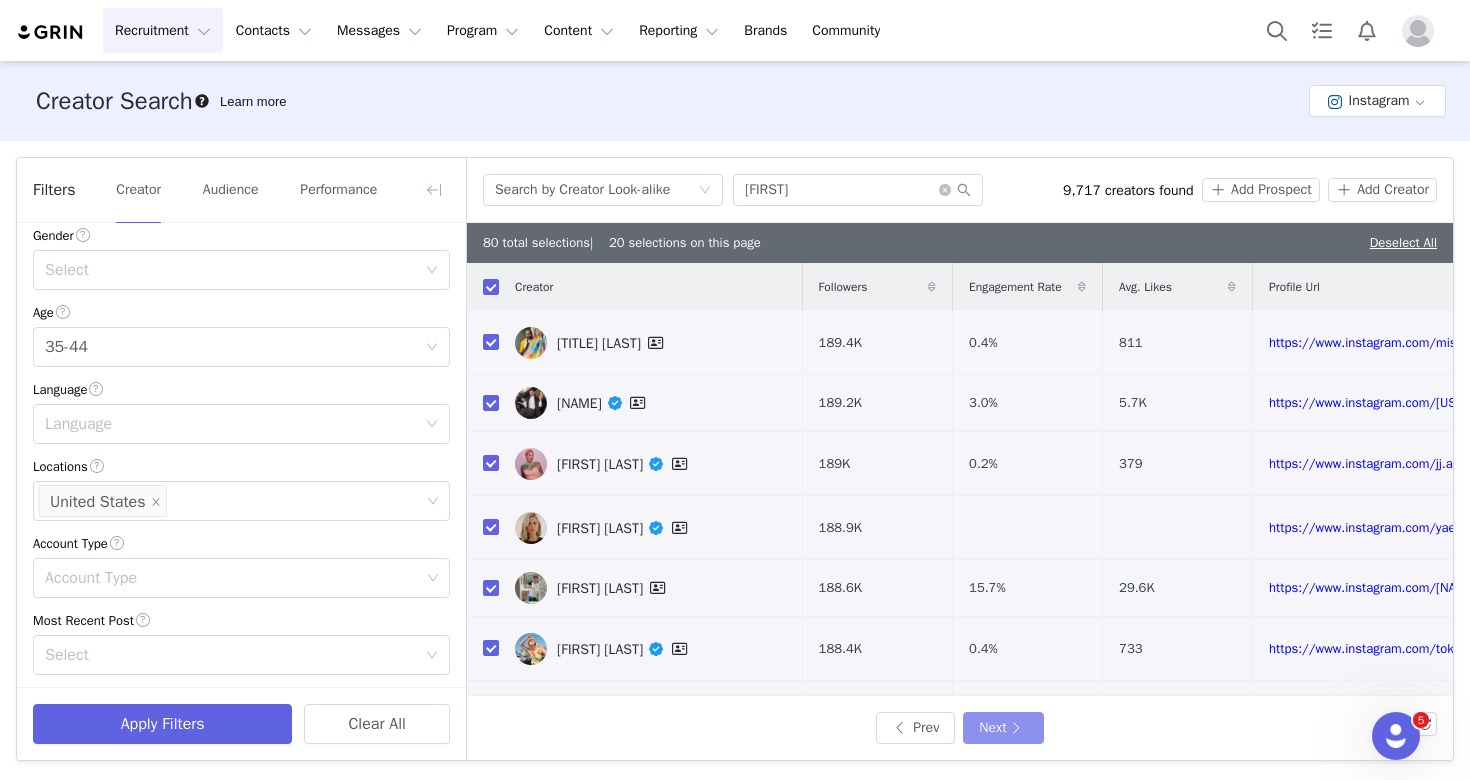click on "Next" at bounding box center (1003, 728) 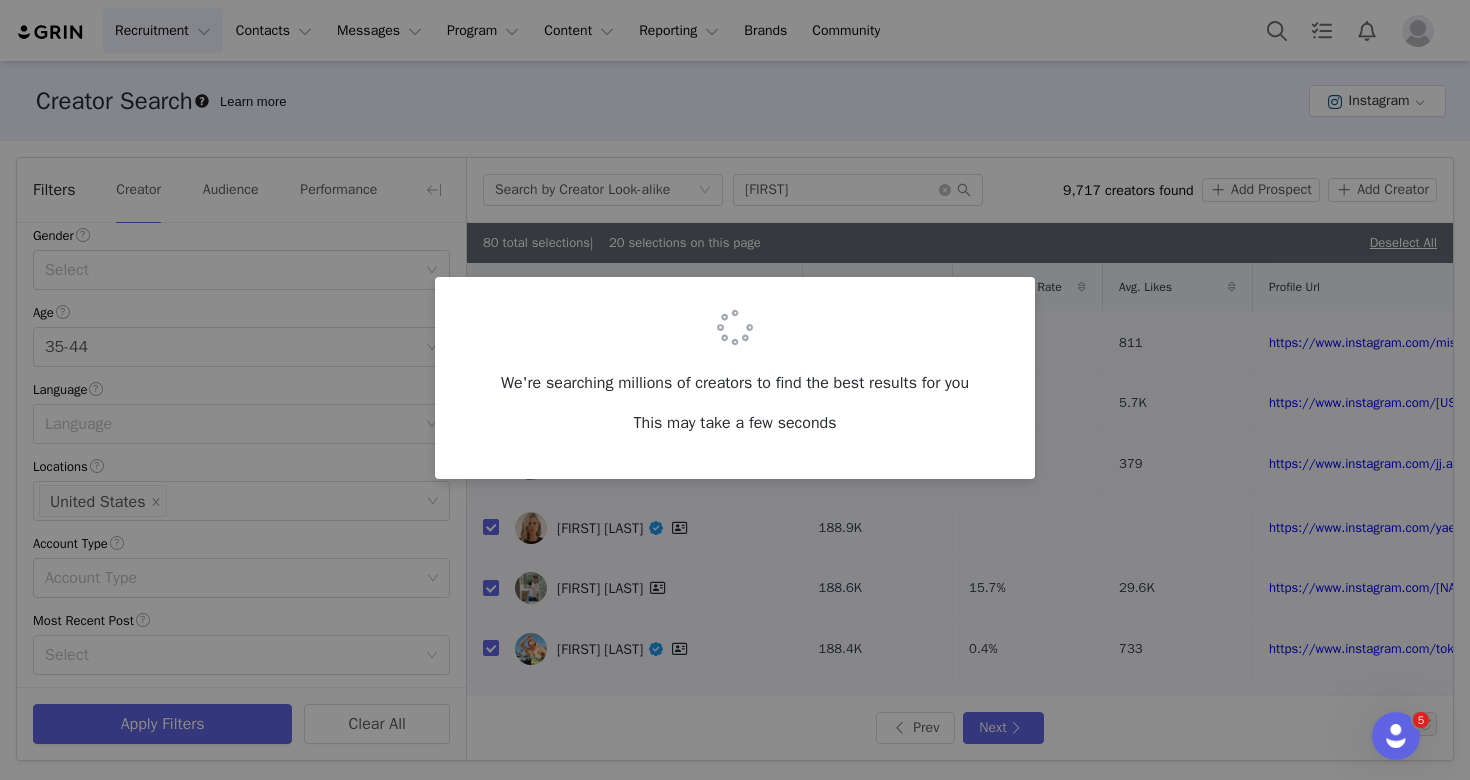 checkbox on "false" 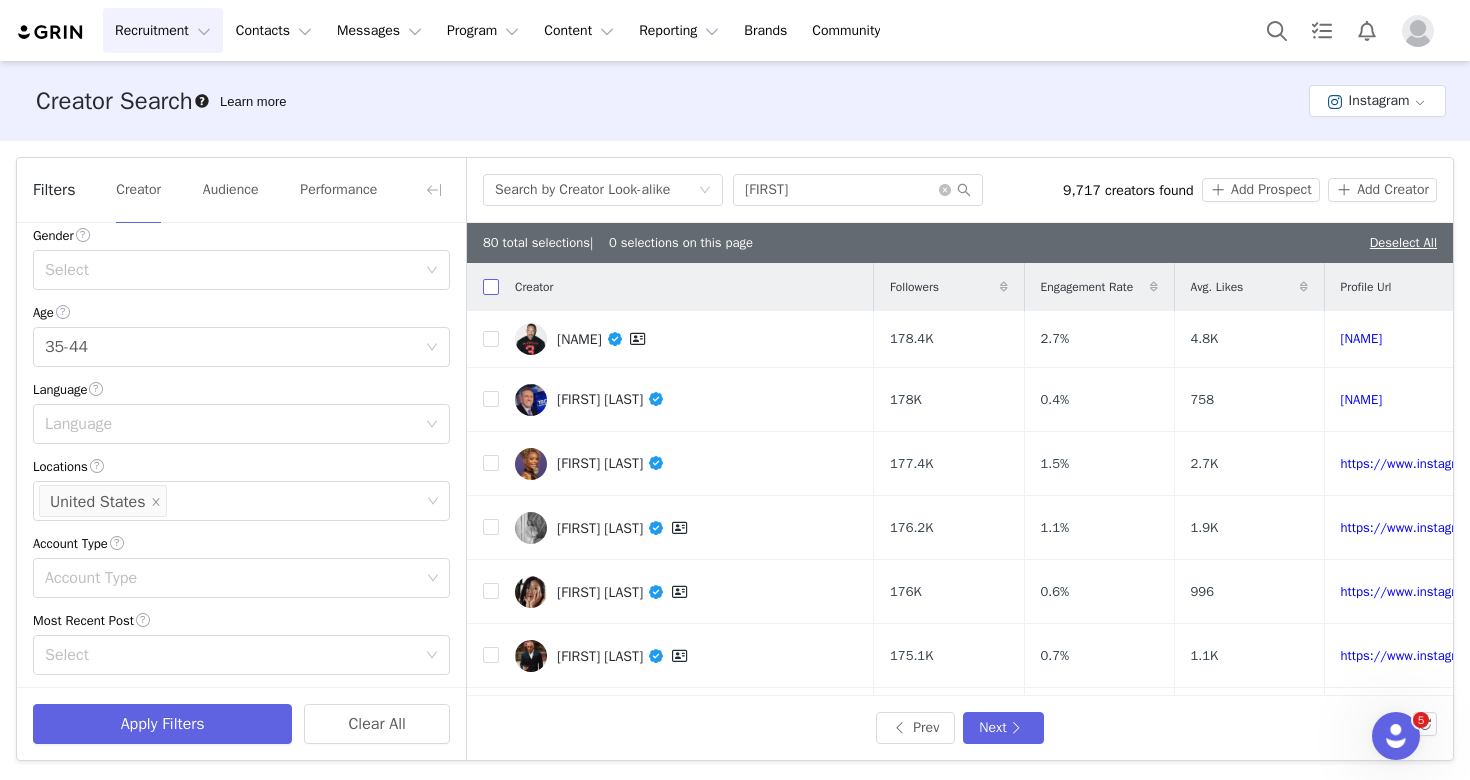 click at bounding box center [491, 287] 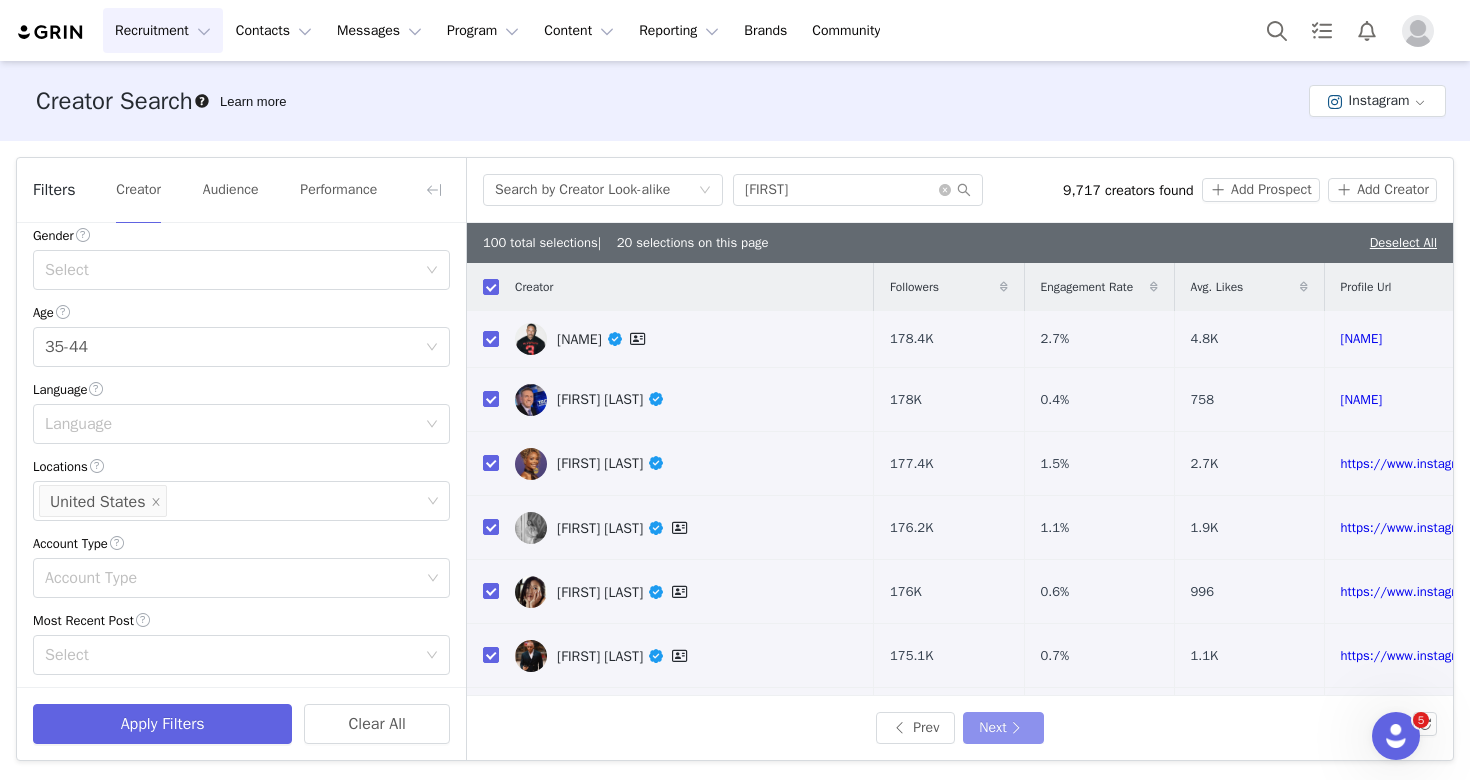 click on "Next" at bounding box center (1003, 728) 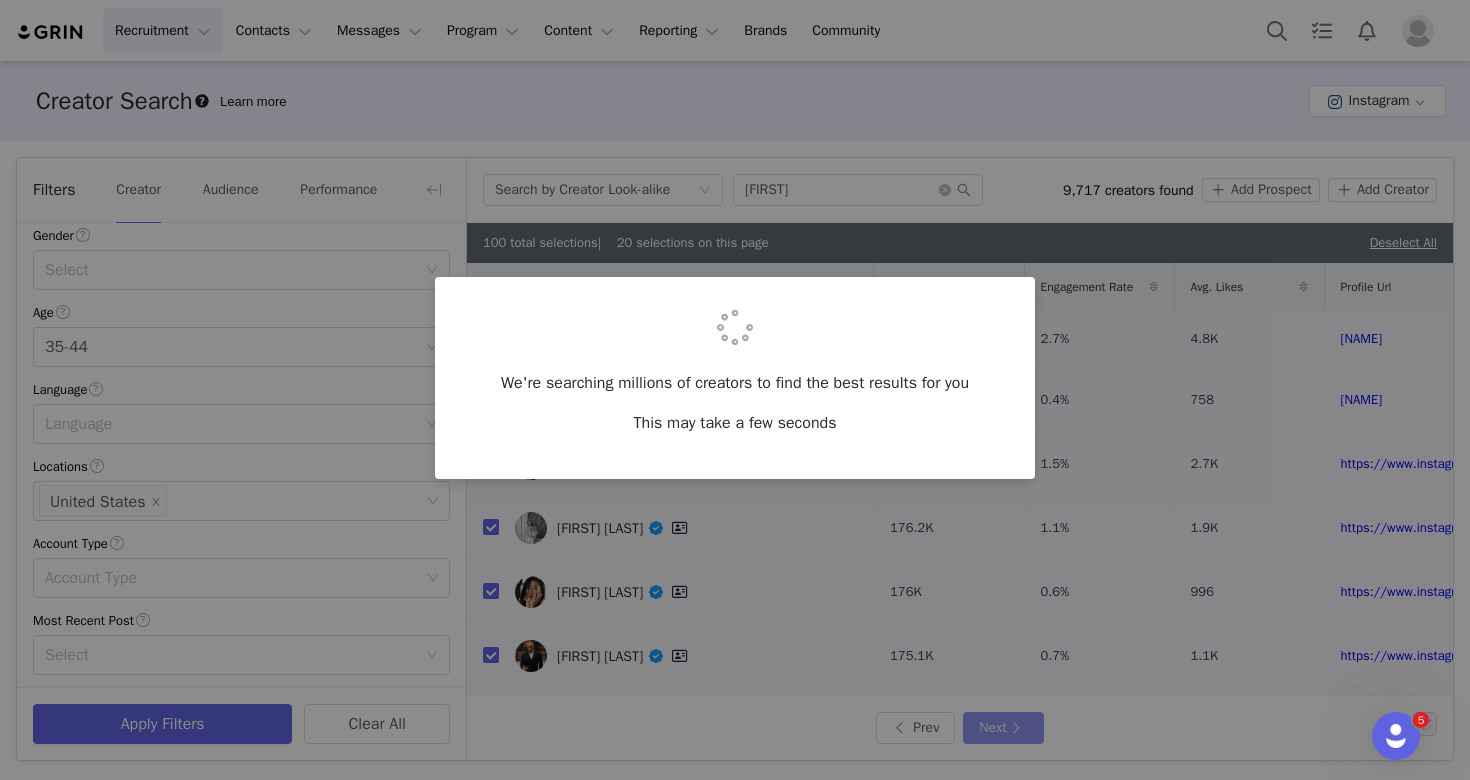 checkbox on "false" 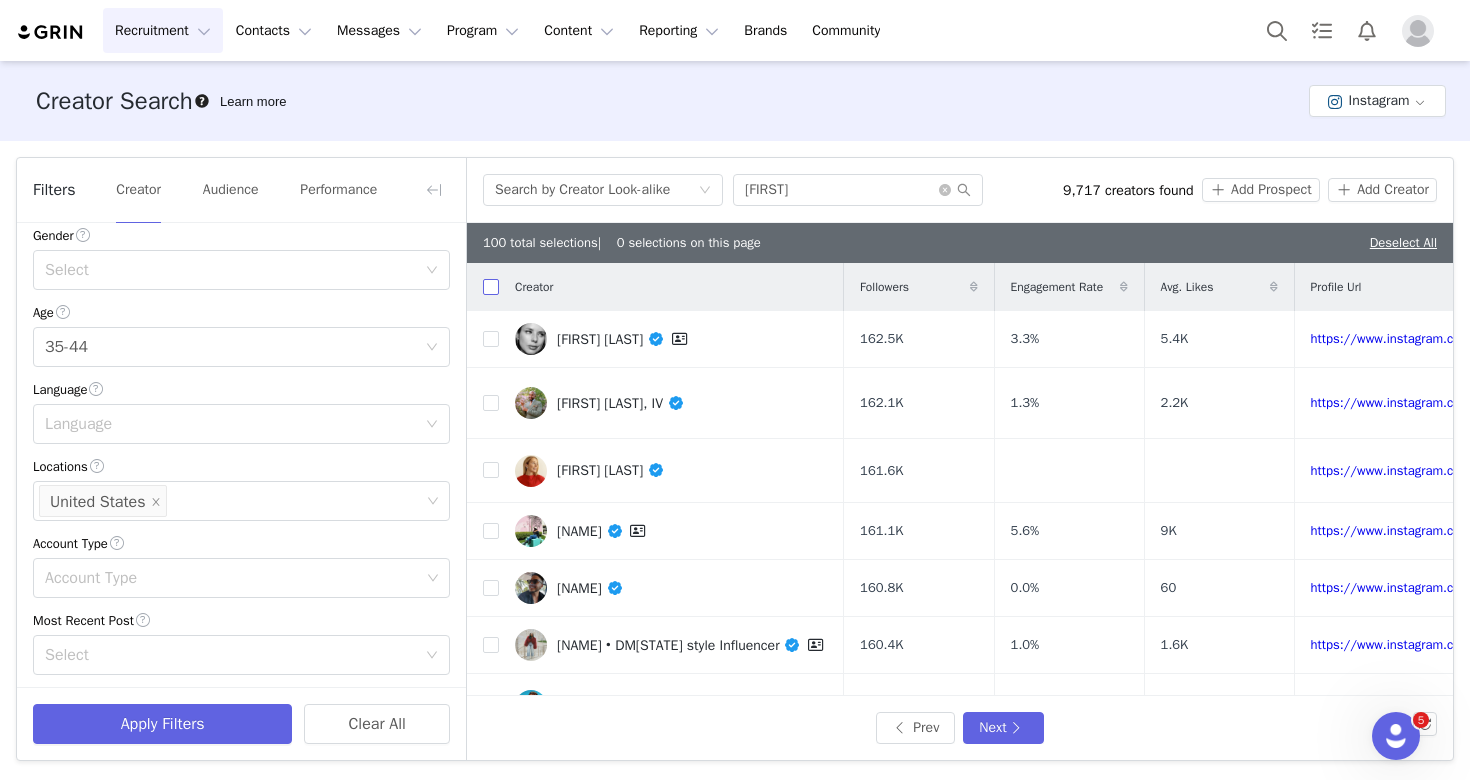 click at bounding box center (491, 287) 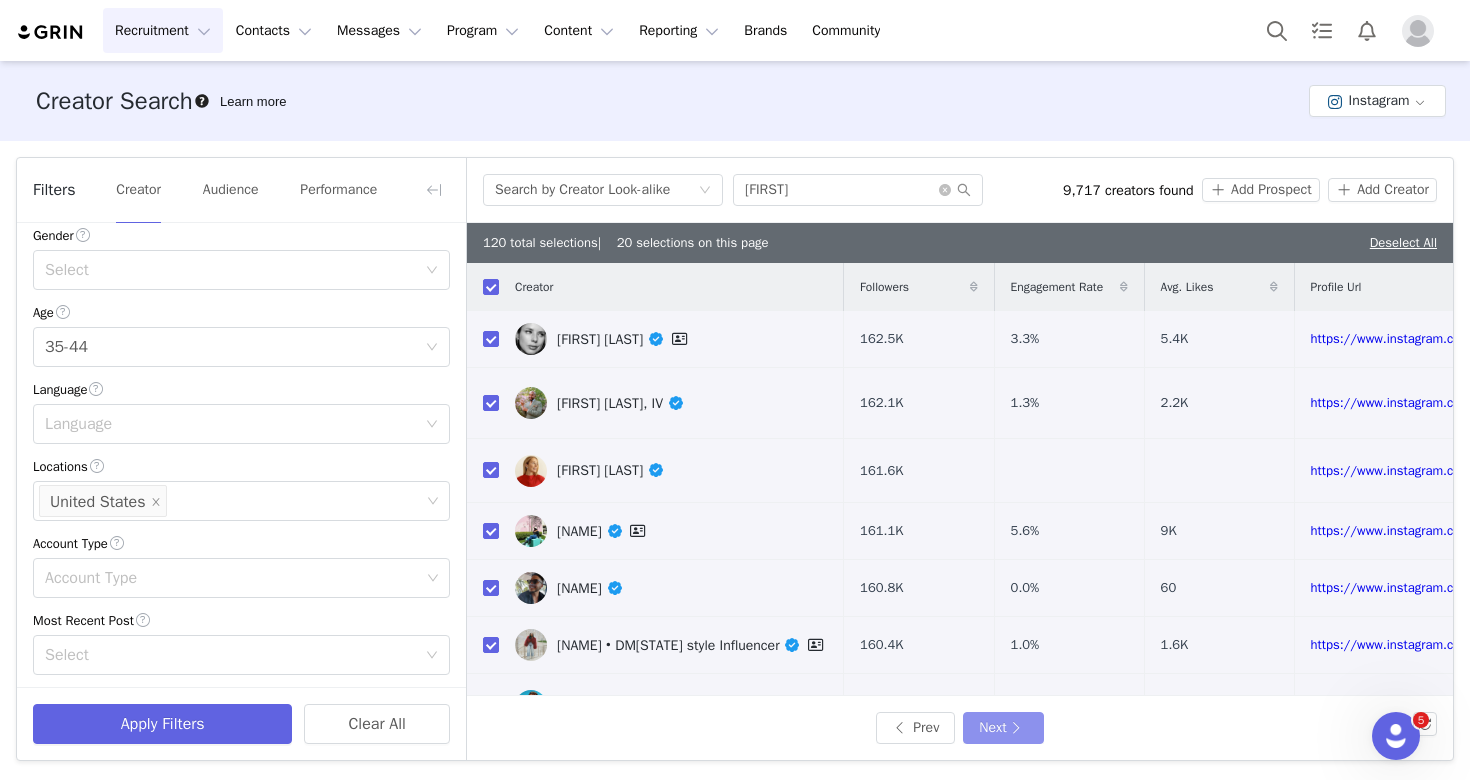 click on "Next" at bounding box center [1003, 728] 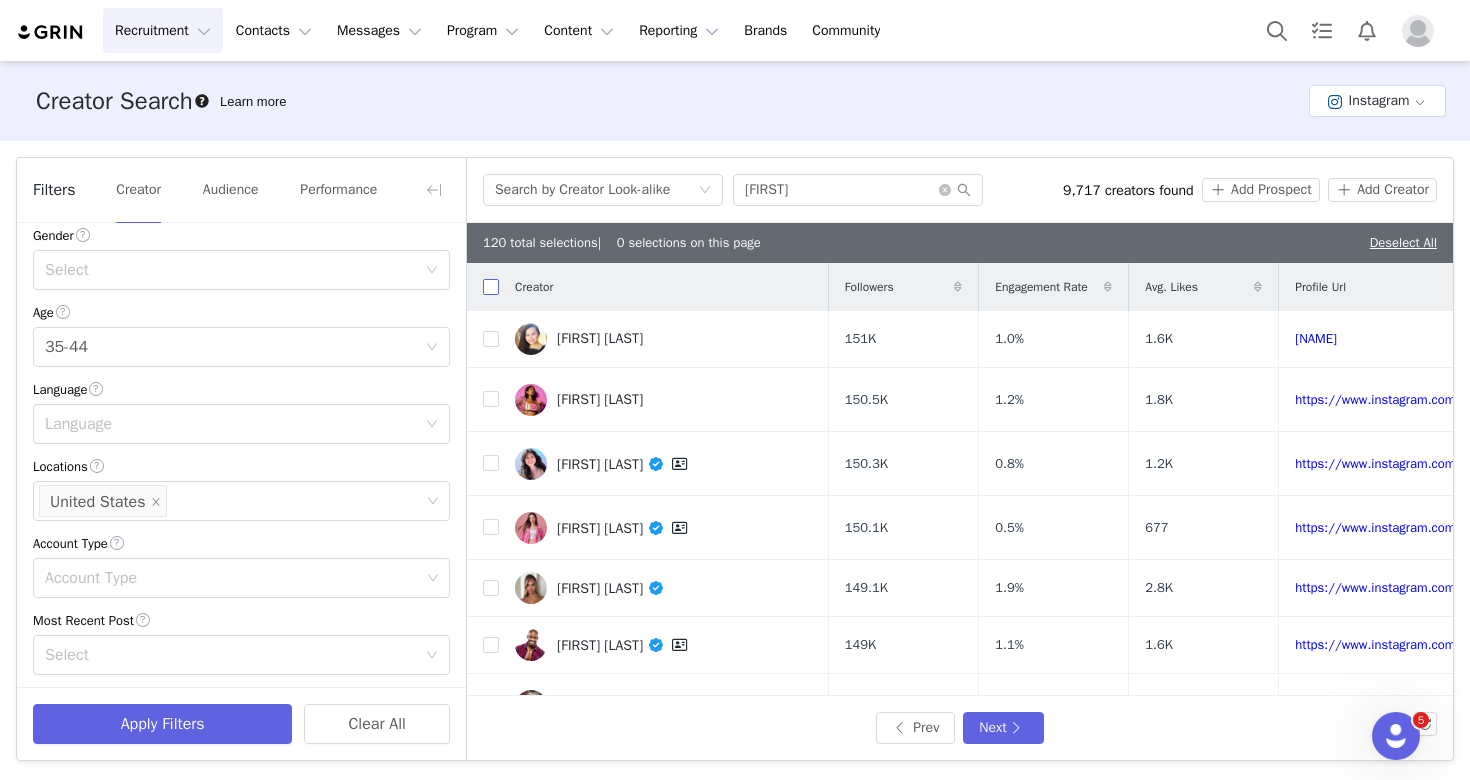 click at bounding box center (491, 287) 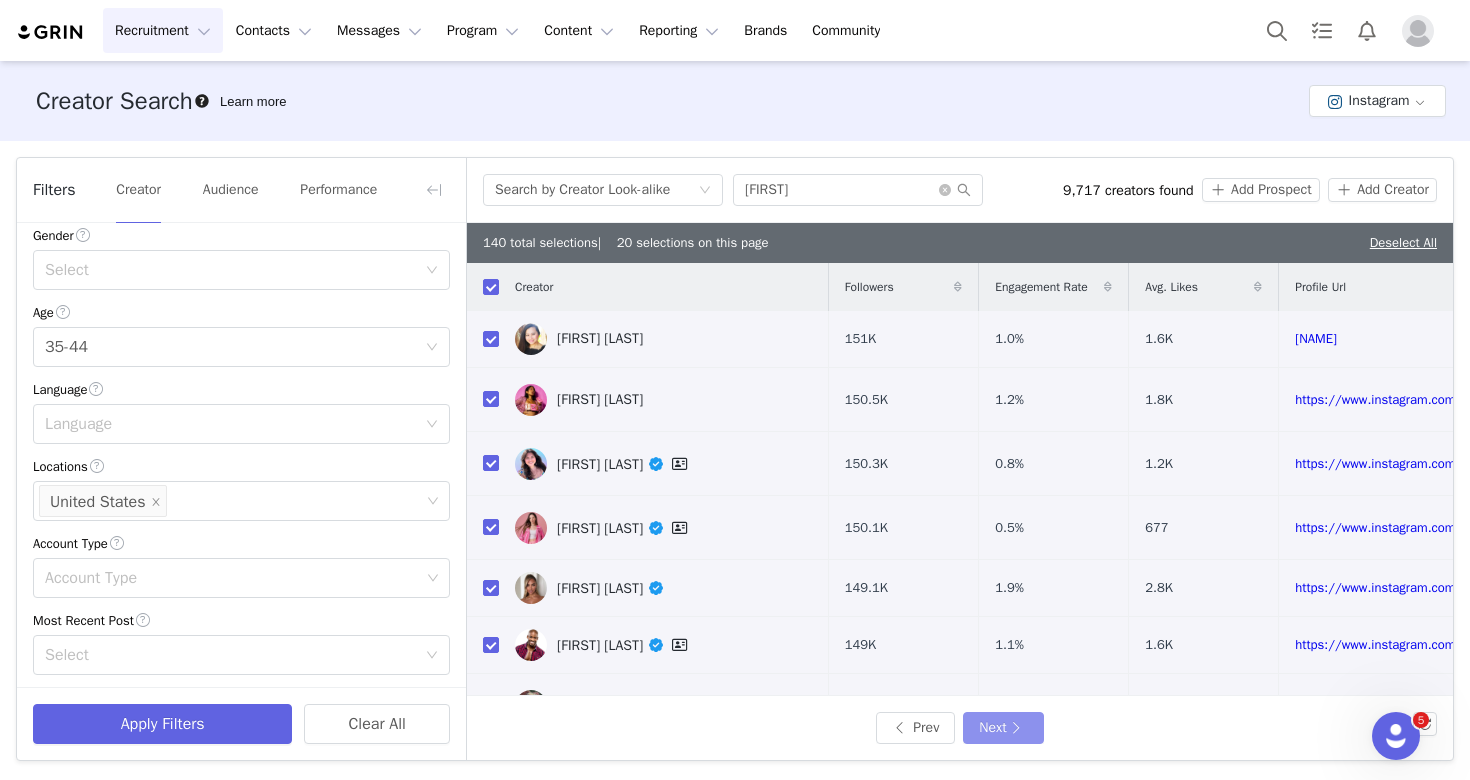 click on "Next" at bounding box center [1003, 728] 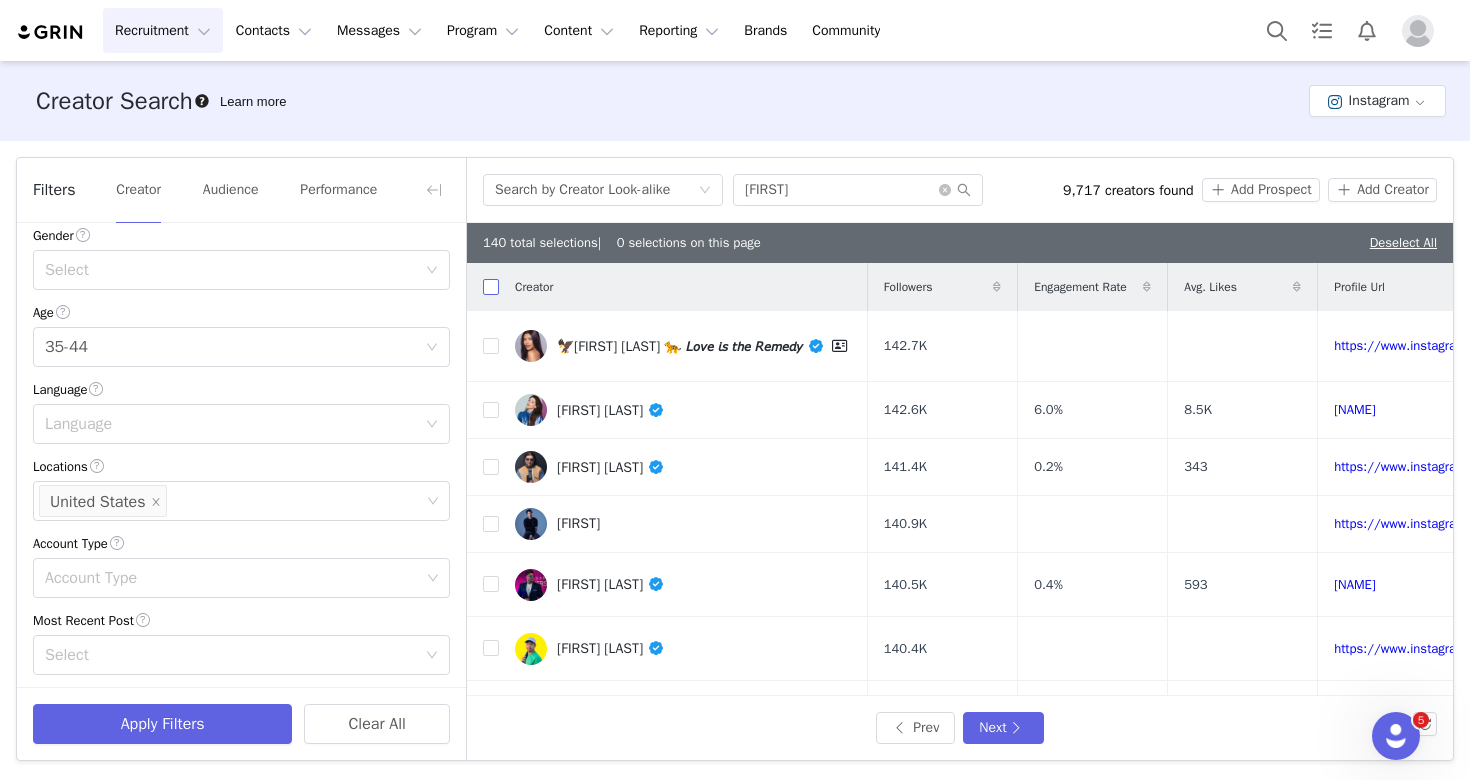 click at bounding box center [491, 287] 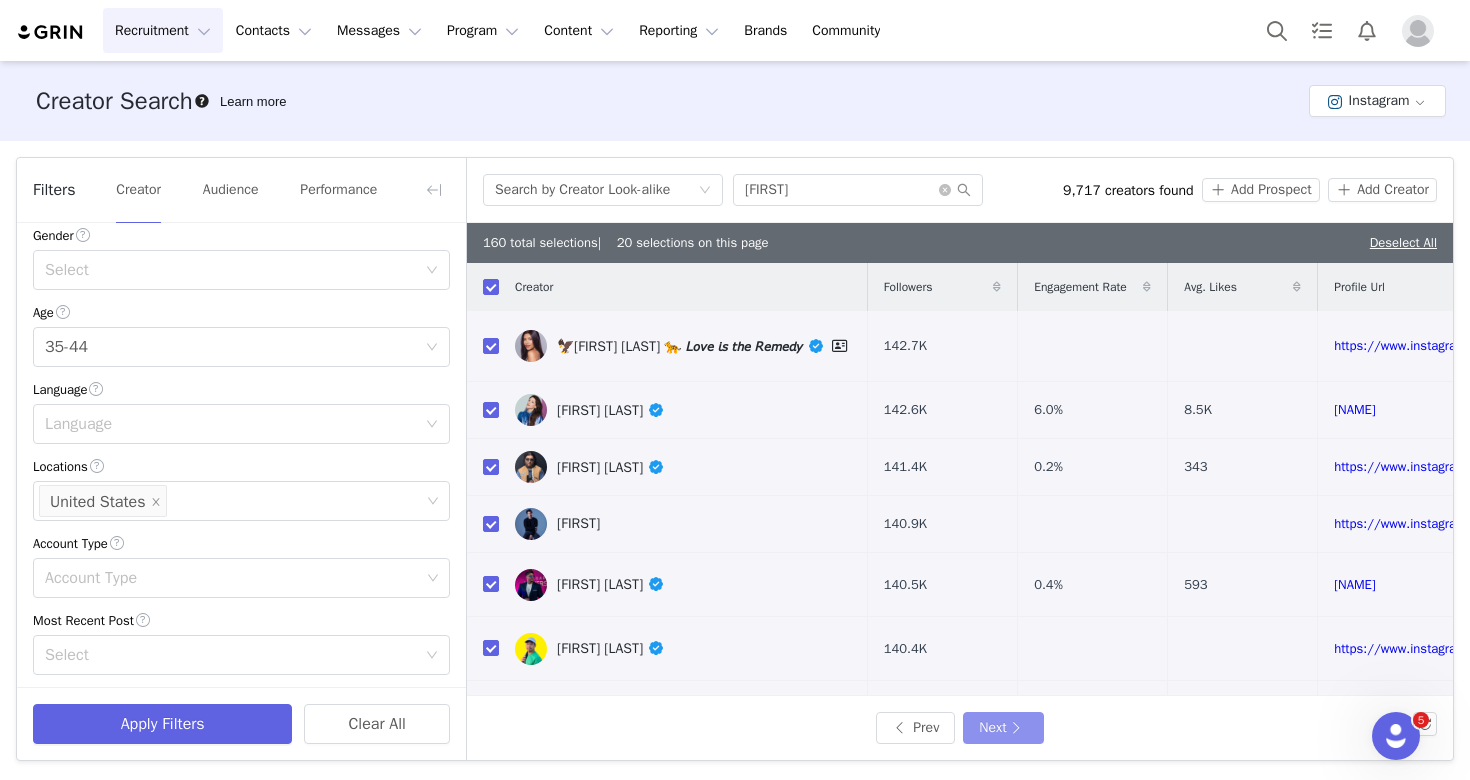 click on "Next" at bounding box center [1003, 728] 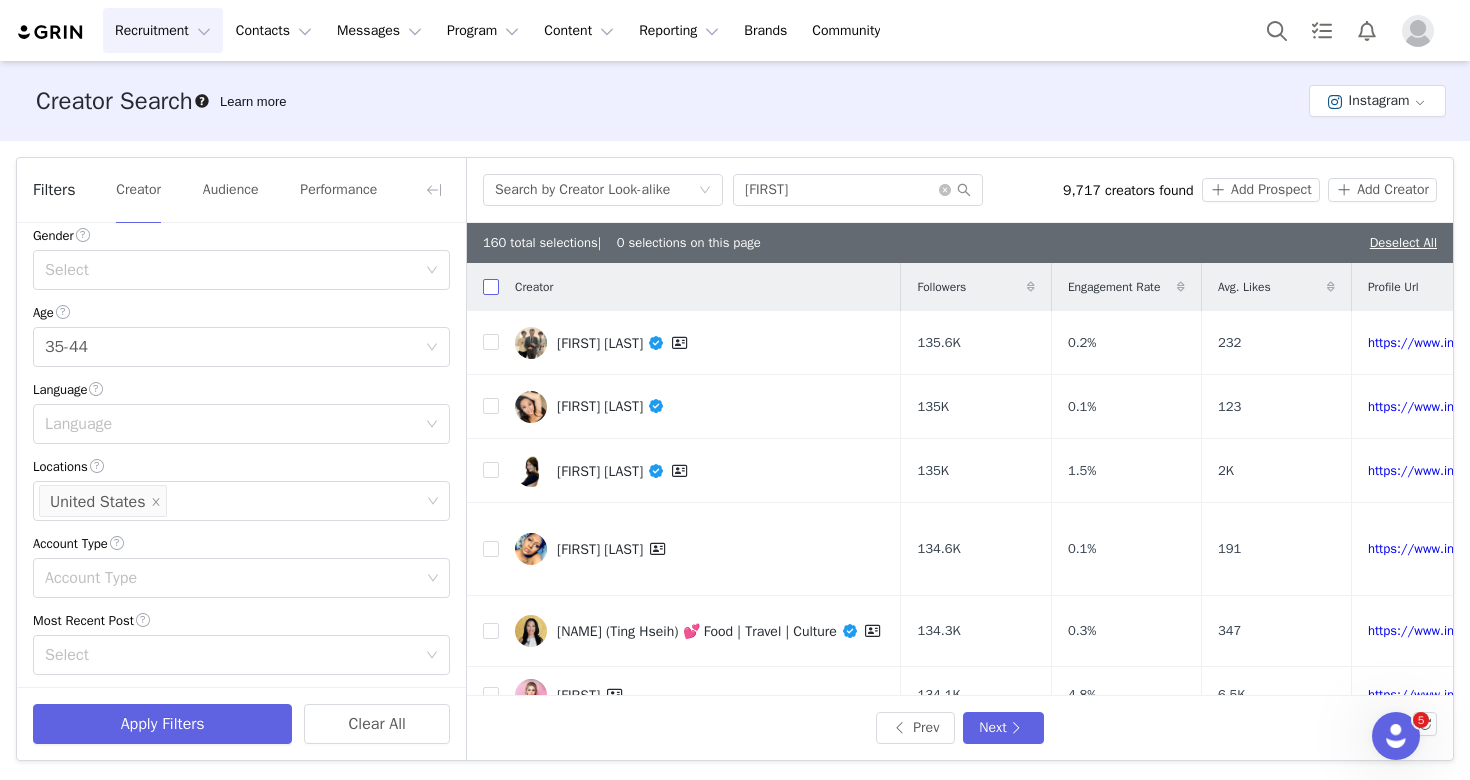 click at bounding box center [491, 287] 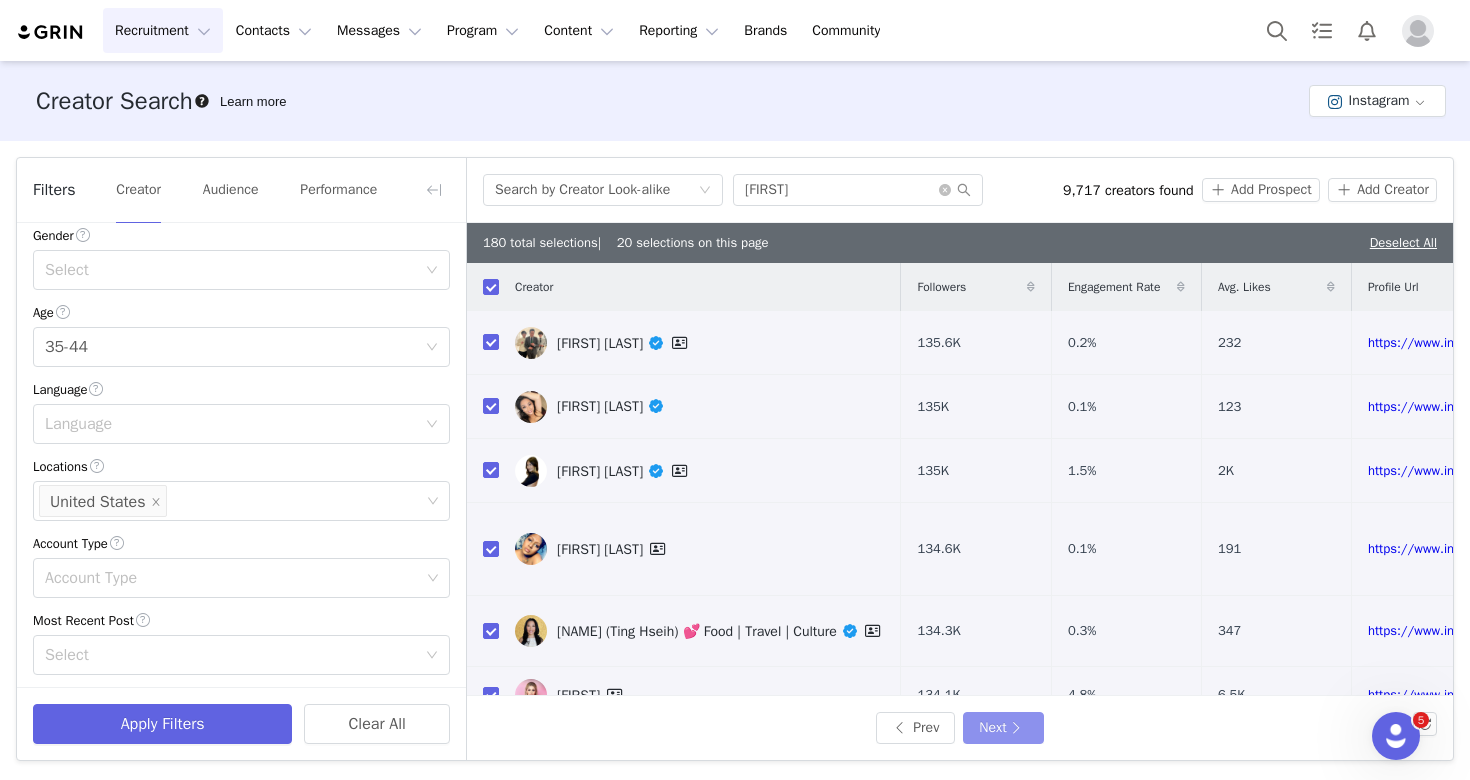 click on "Next" at bounding box center [1003, 728] 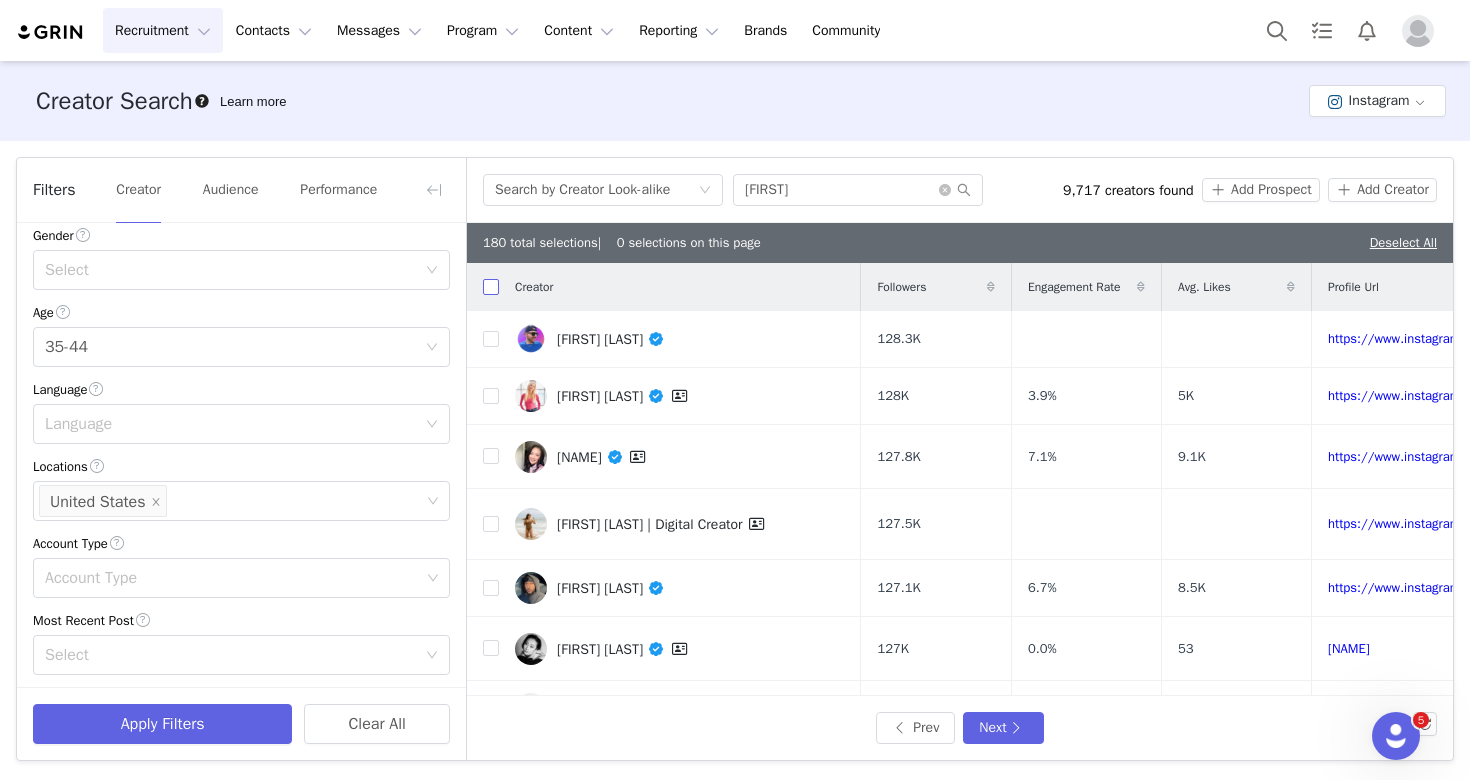 click at bounding box center (491, 287) 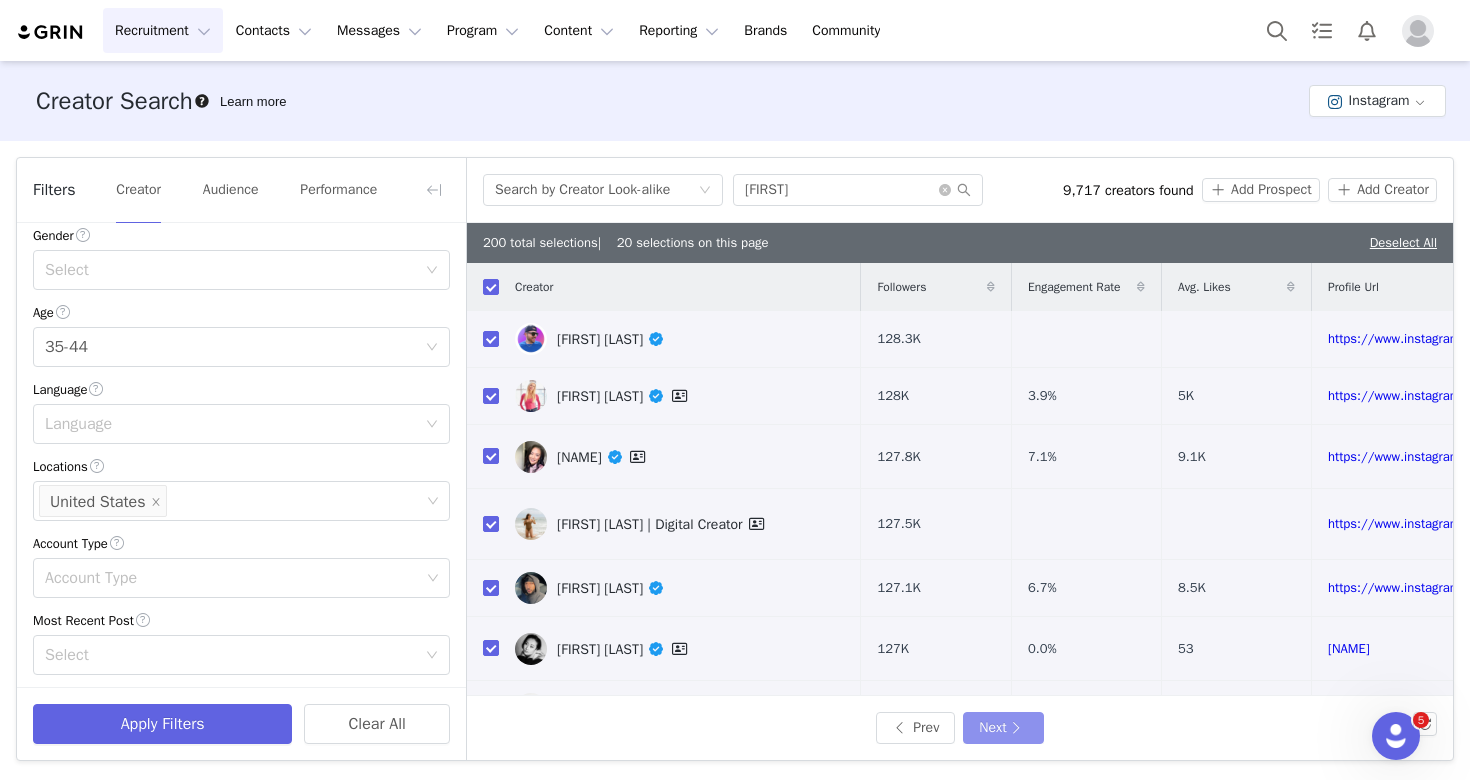 click on "Next" at bounding box center [1003, 728] 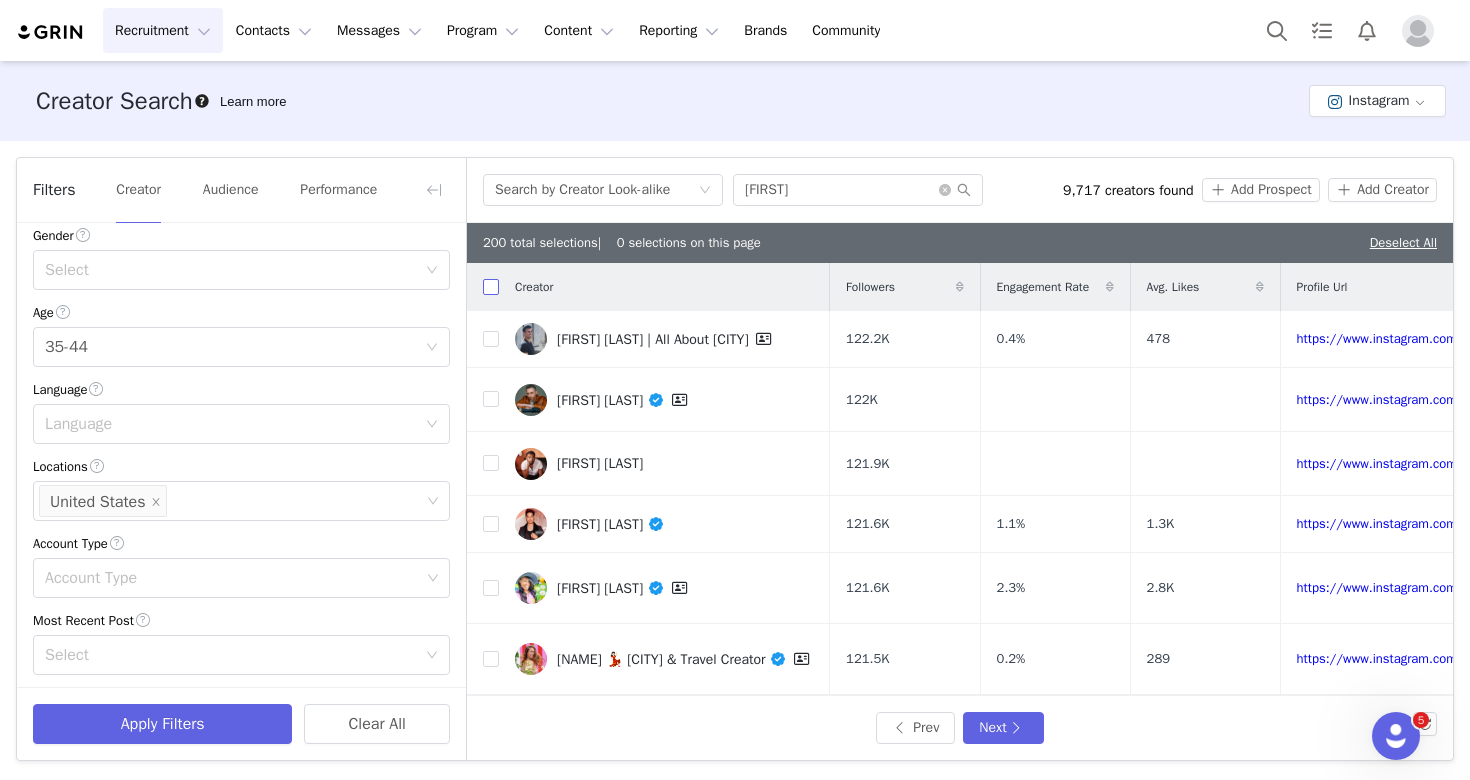 click at bounding box center [491, 287] 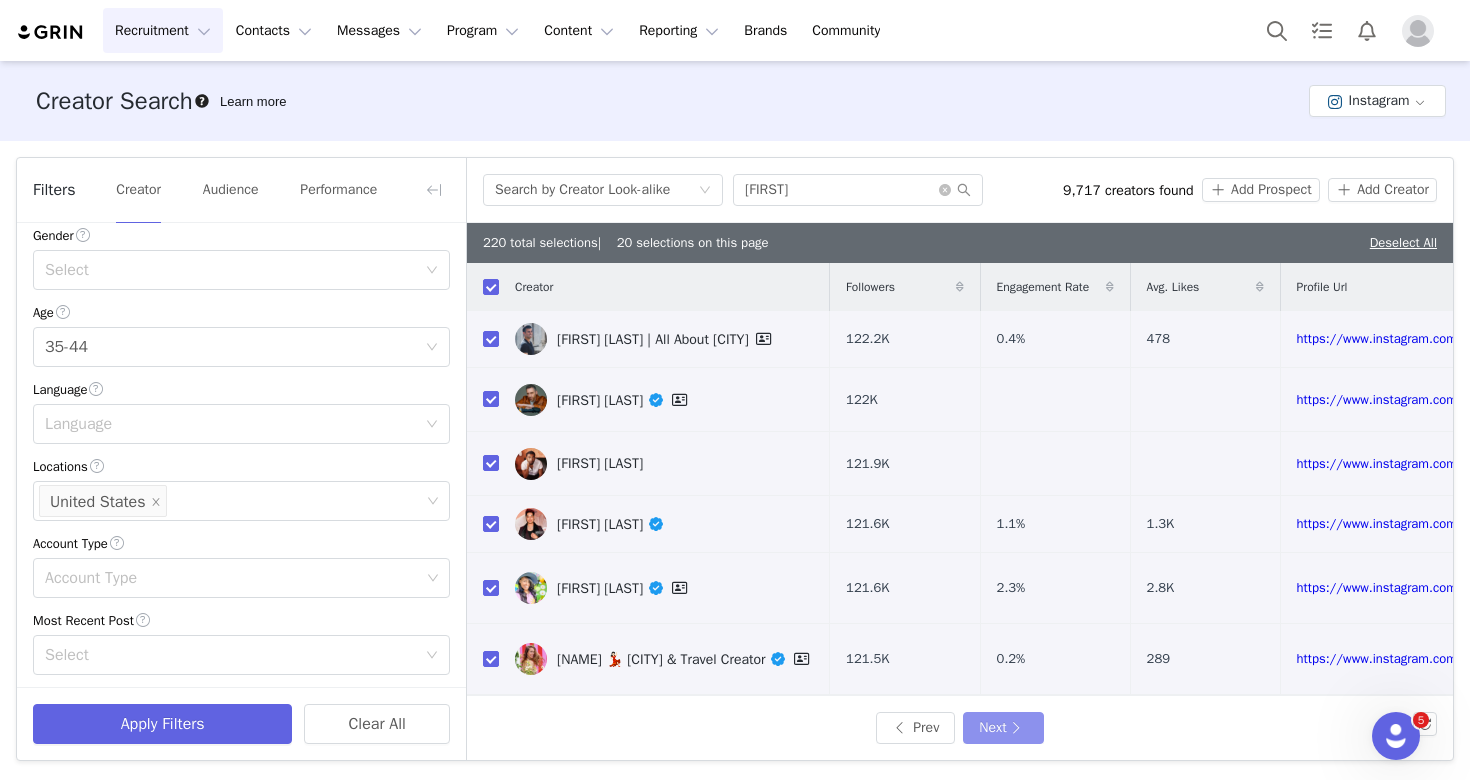click on "Next" at bounding box center (1003, 728) 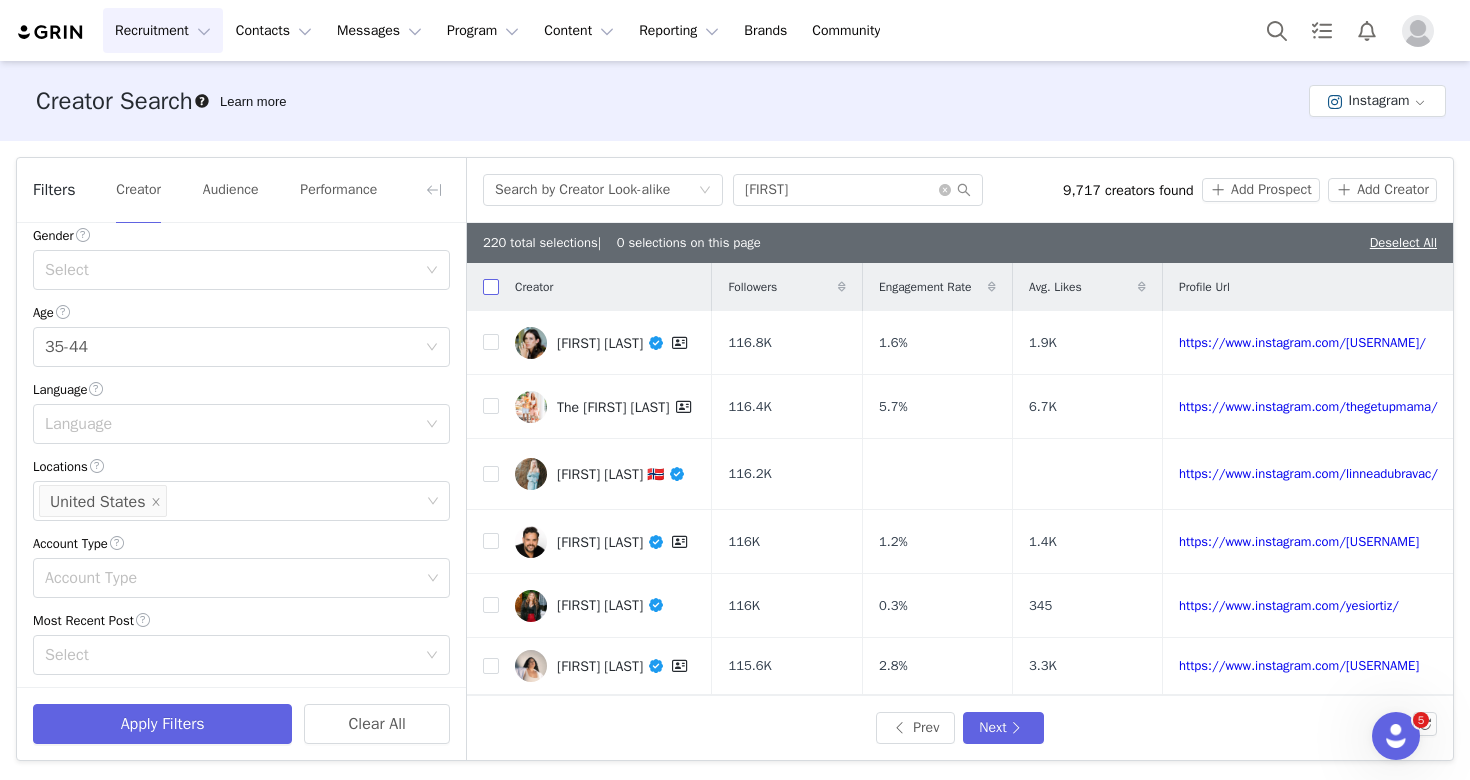 click at bounding box center (491, 287) 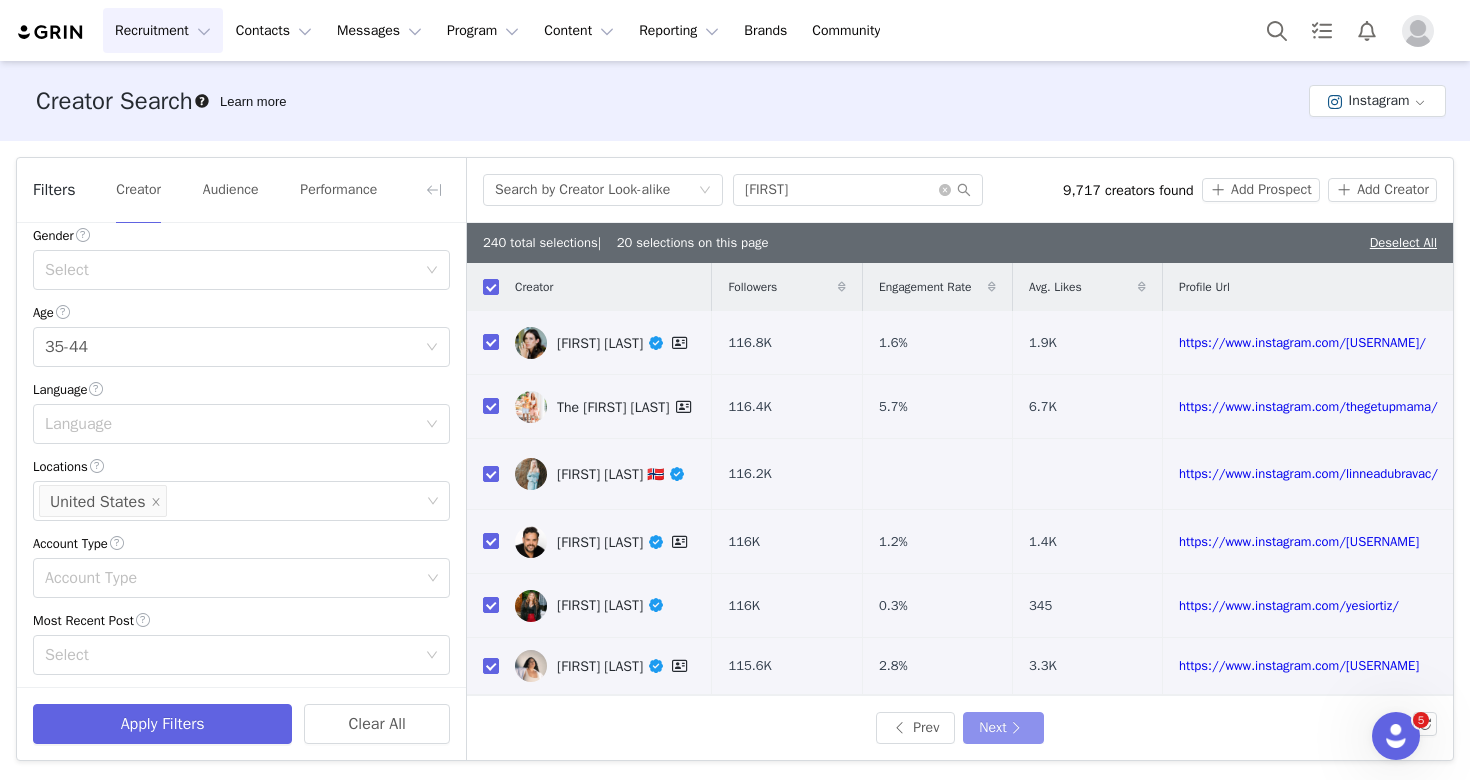 click on "Next" at bounding box center (1003, 728) 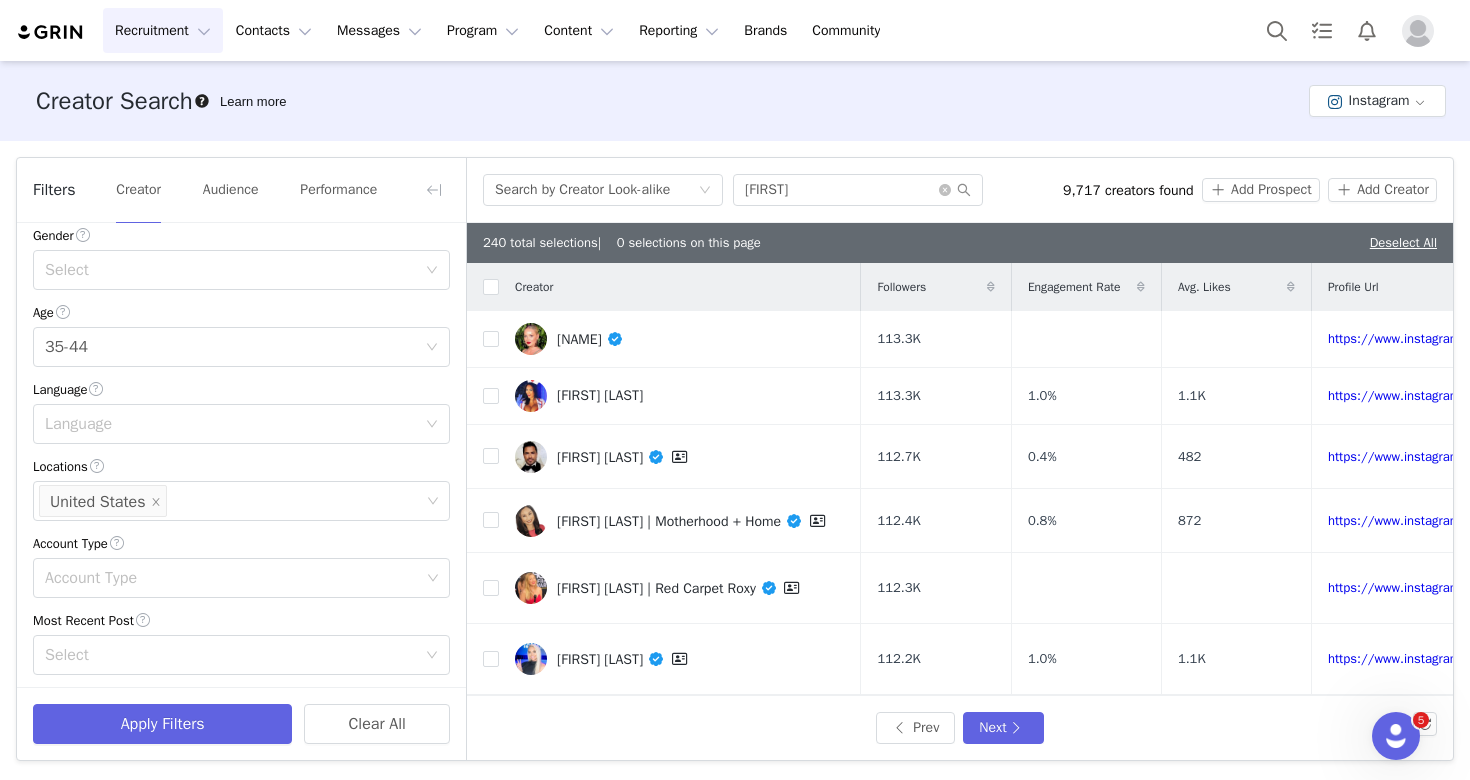 click at bounding box center (483, 287) 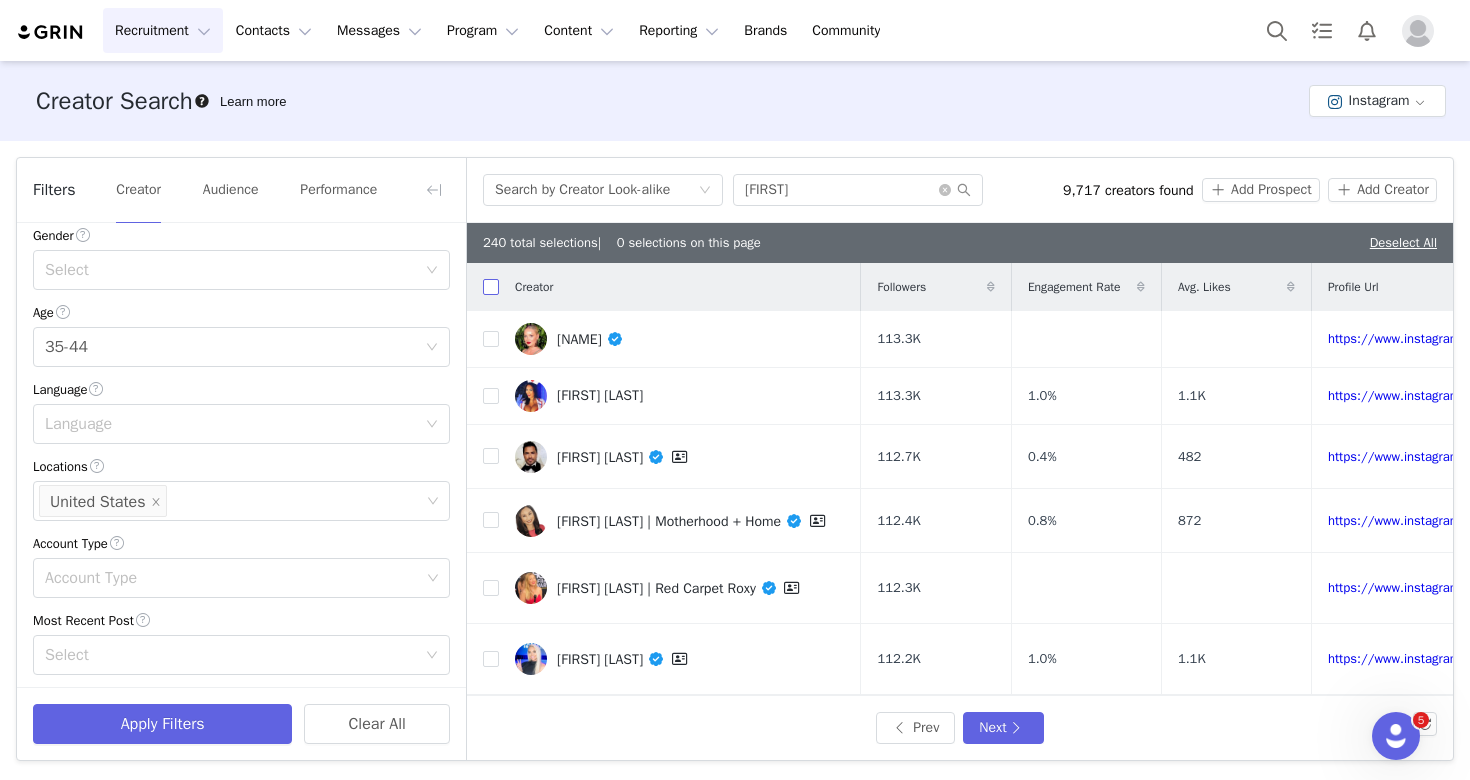 click at bounding box center (491, 287) 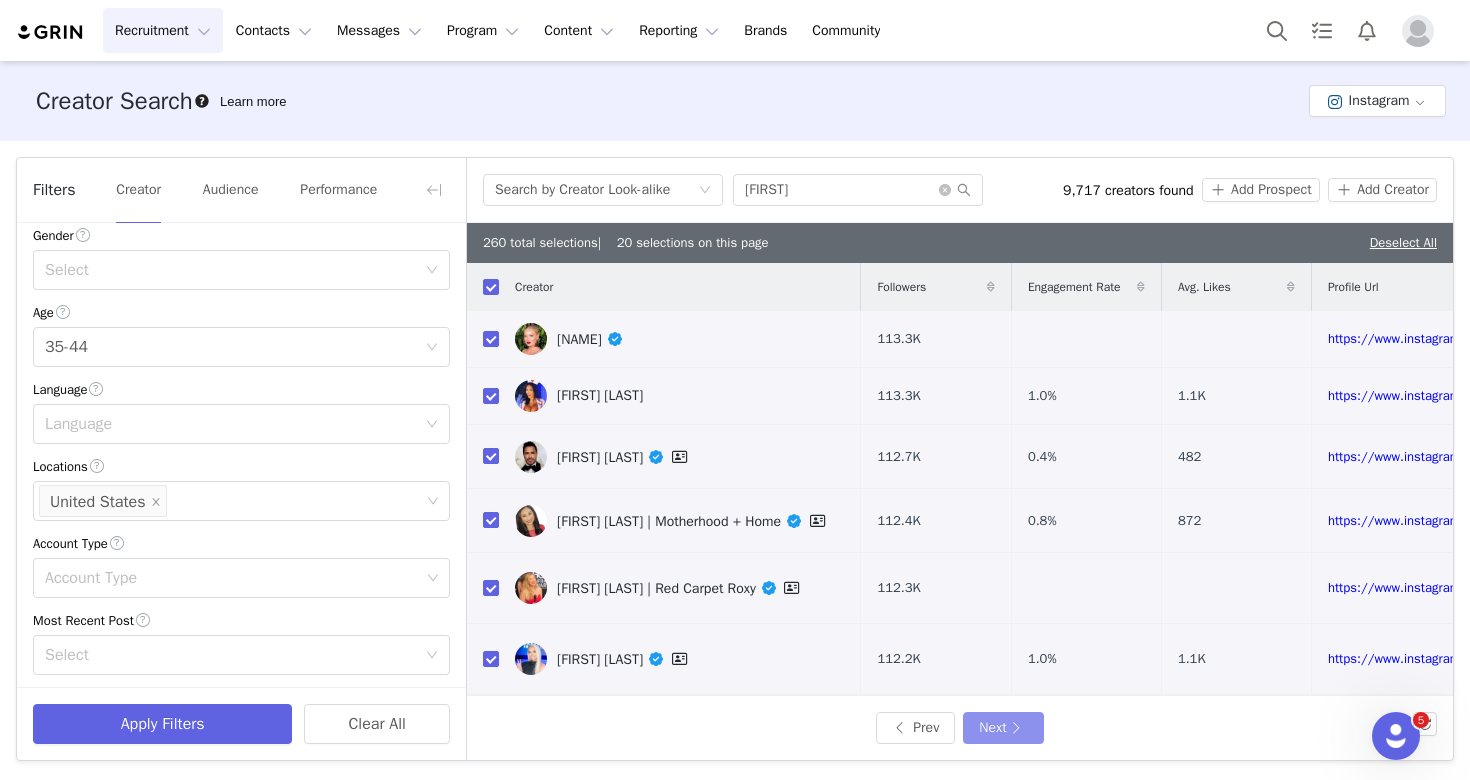 click on "Next" at bounding box center (1003, 728) 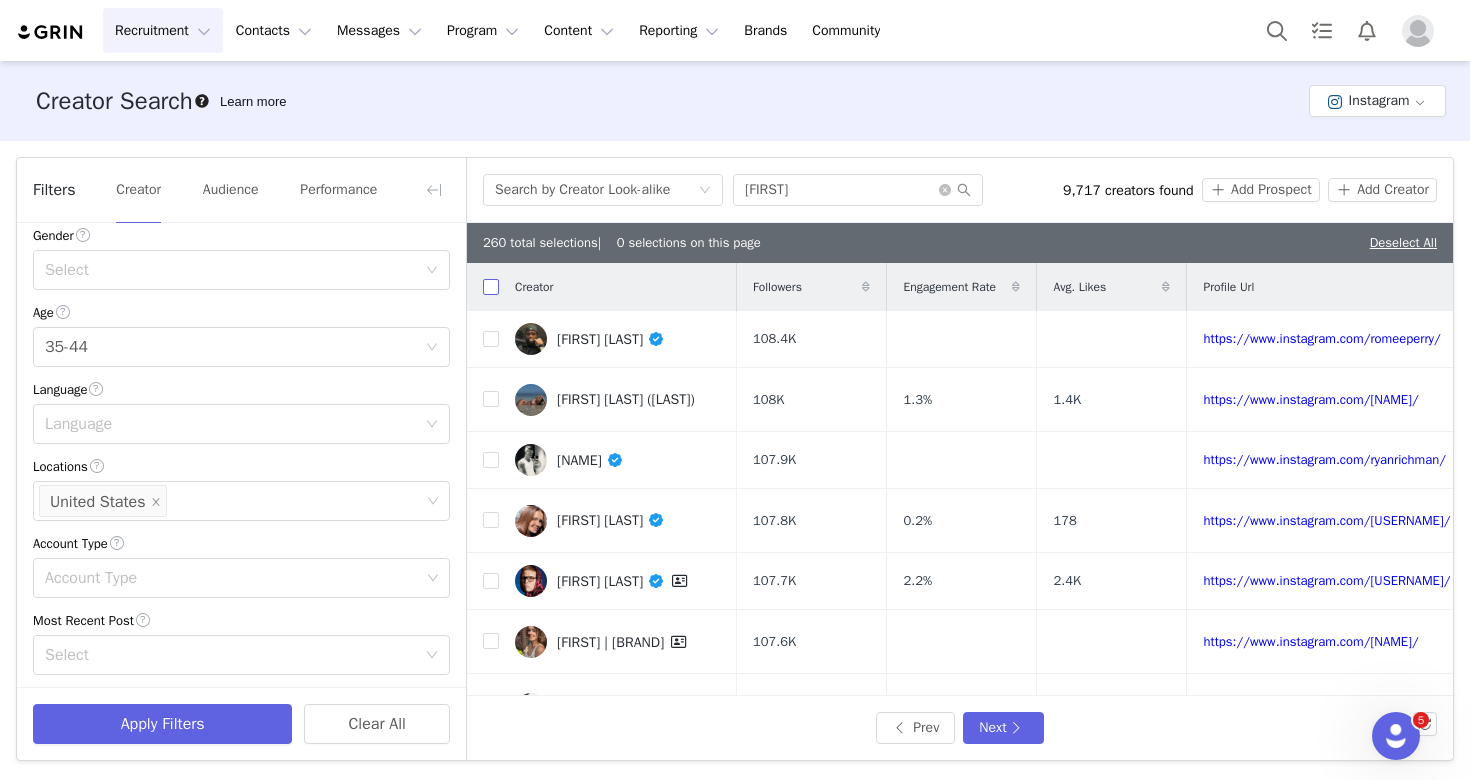 click at bounding box center (491, 287) 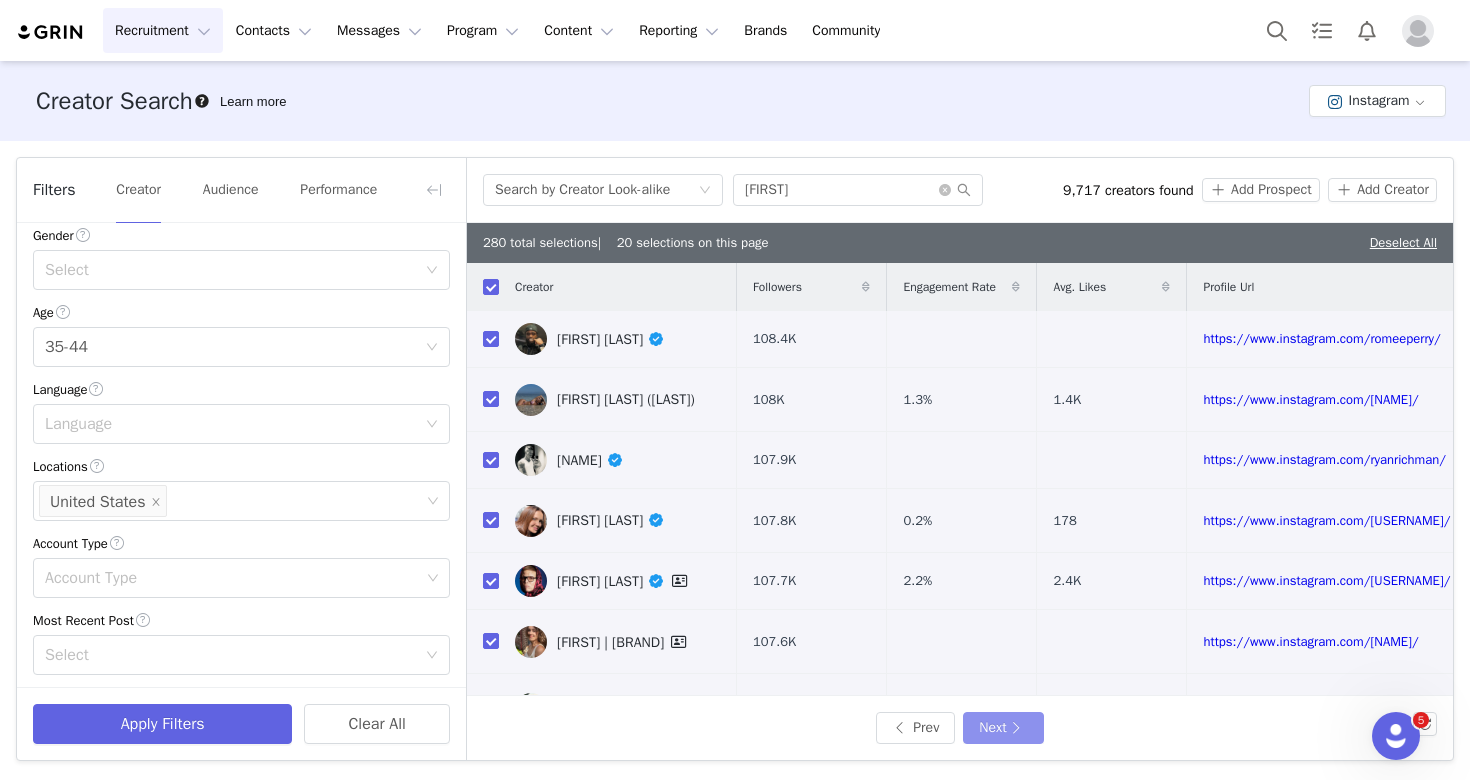 click on "Next" at bounding box center (1003, 728) 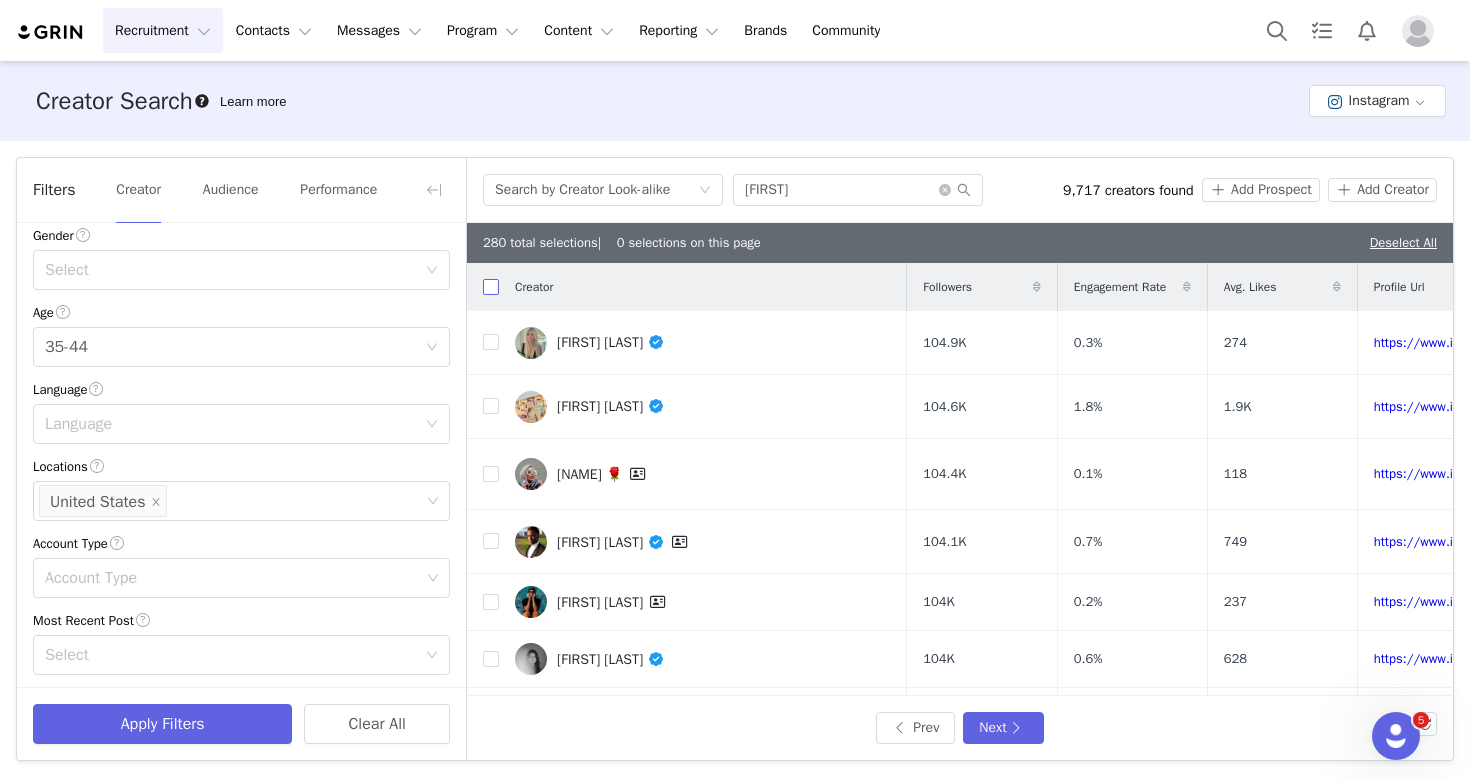click at bounding box center [491, 287] 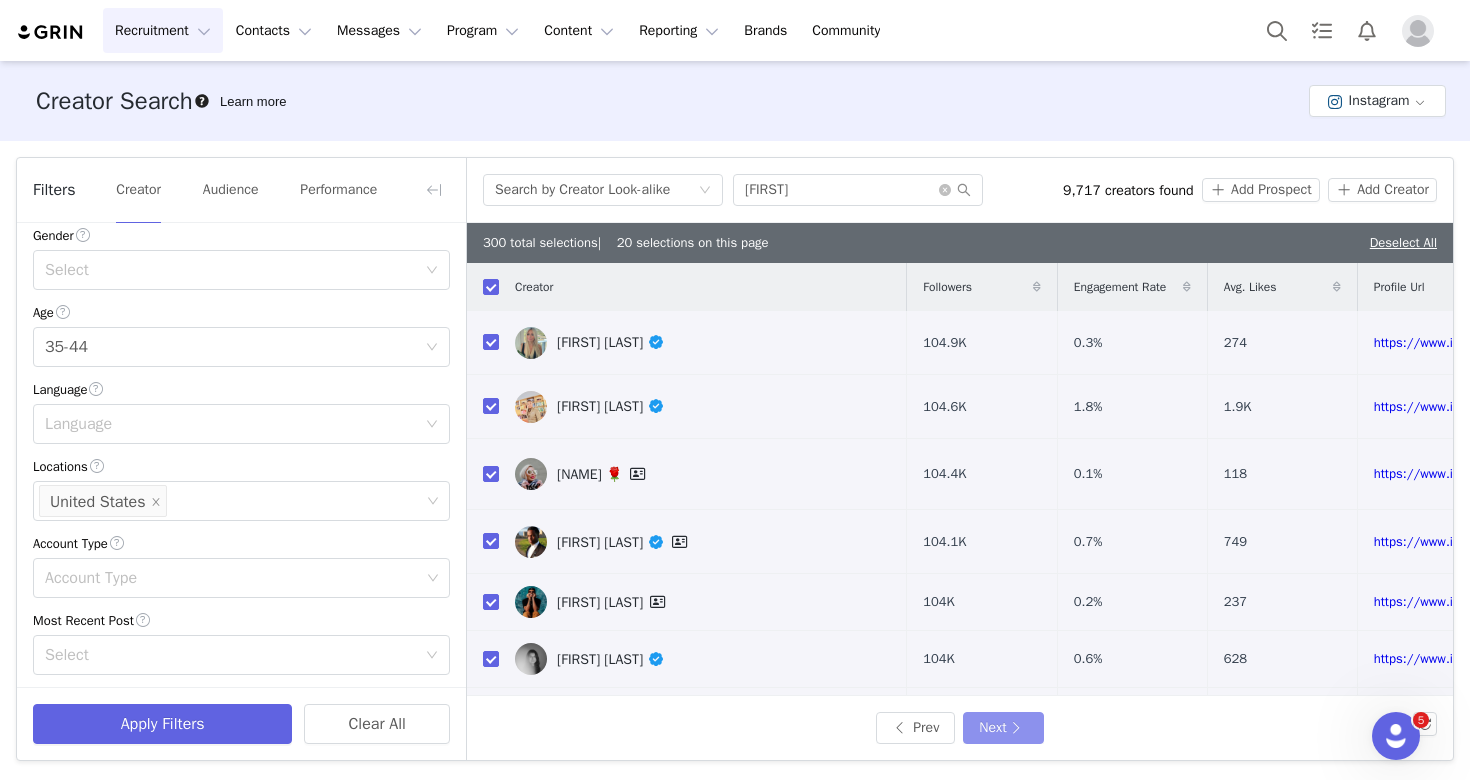 click on "Next" at bounding box center [1003, 728] 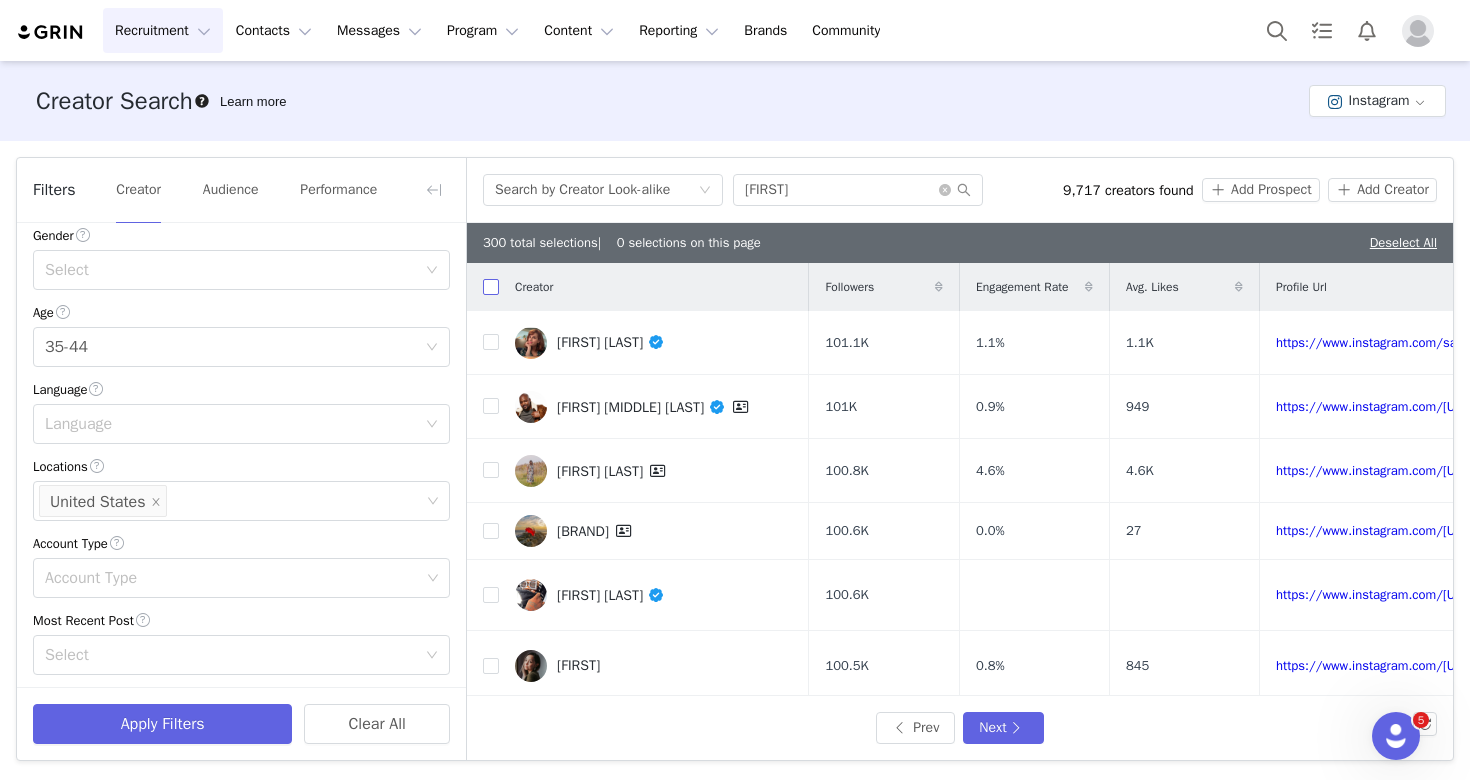 click at bounding box center [491, 287] 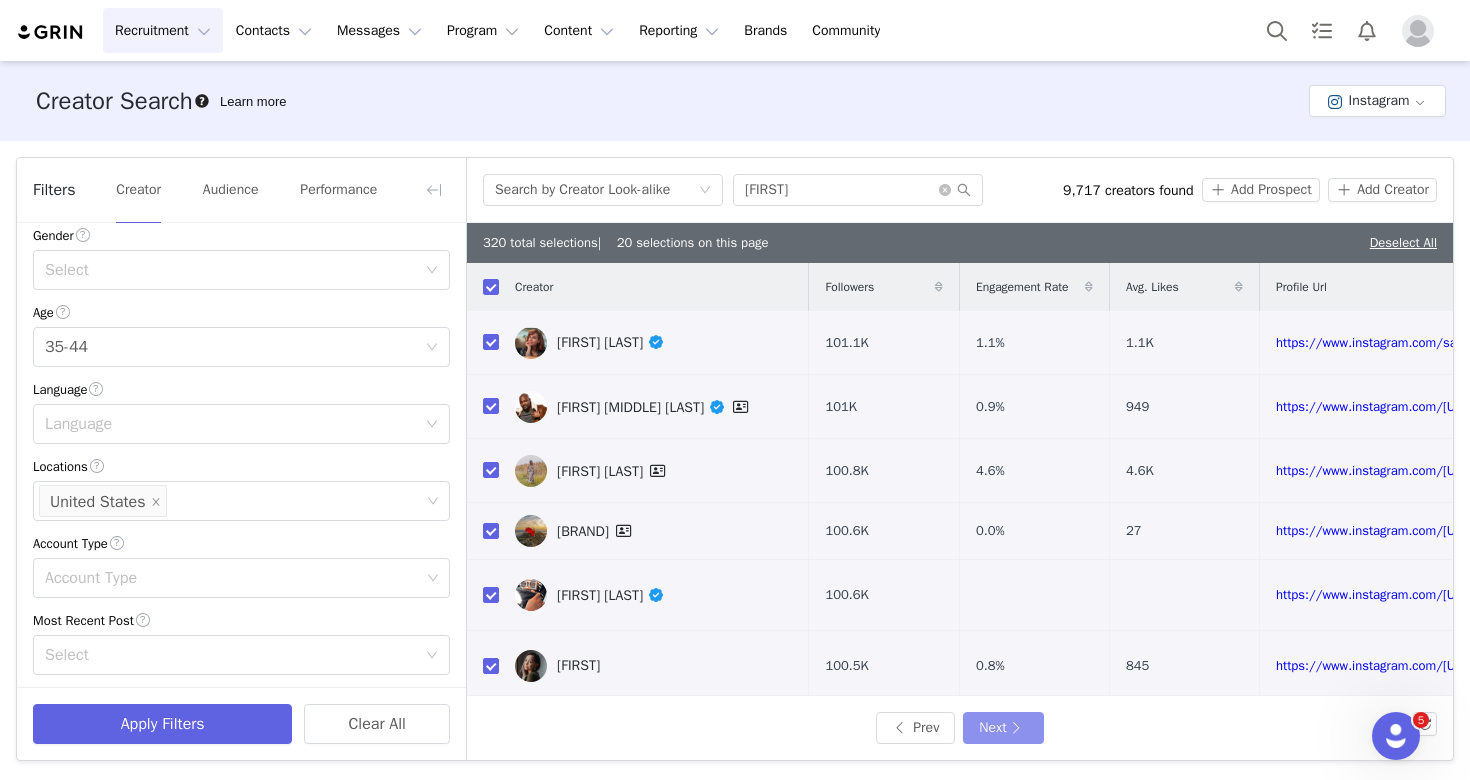 click on "Next" at bounding box center [1003, 728] 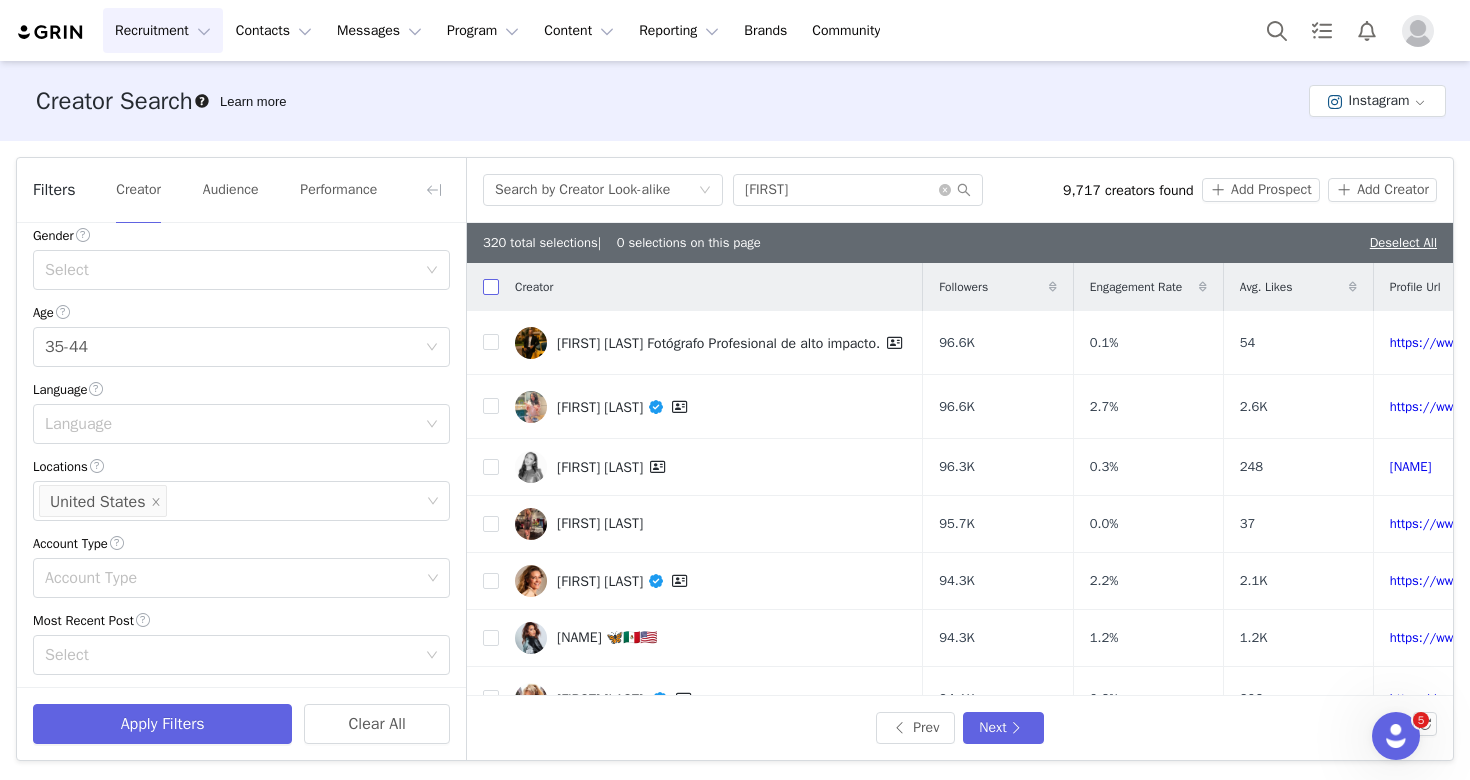 click at bounding box center (491, 287) 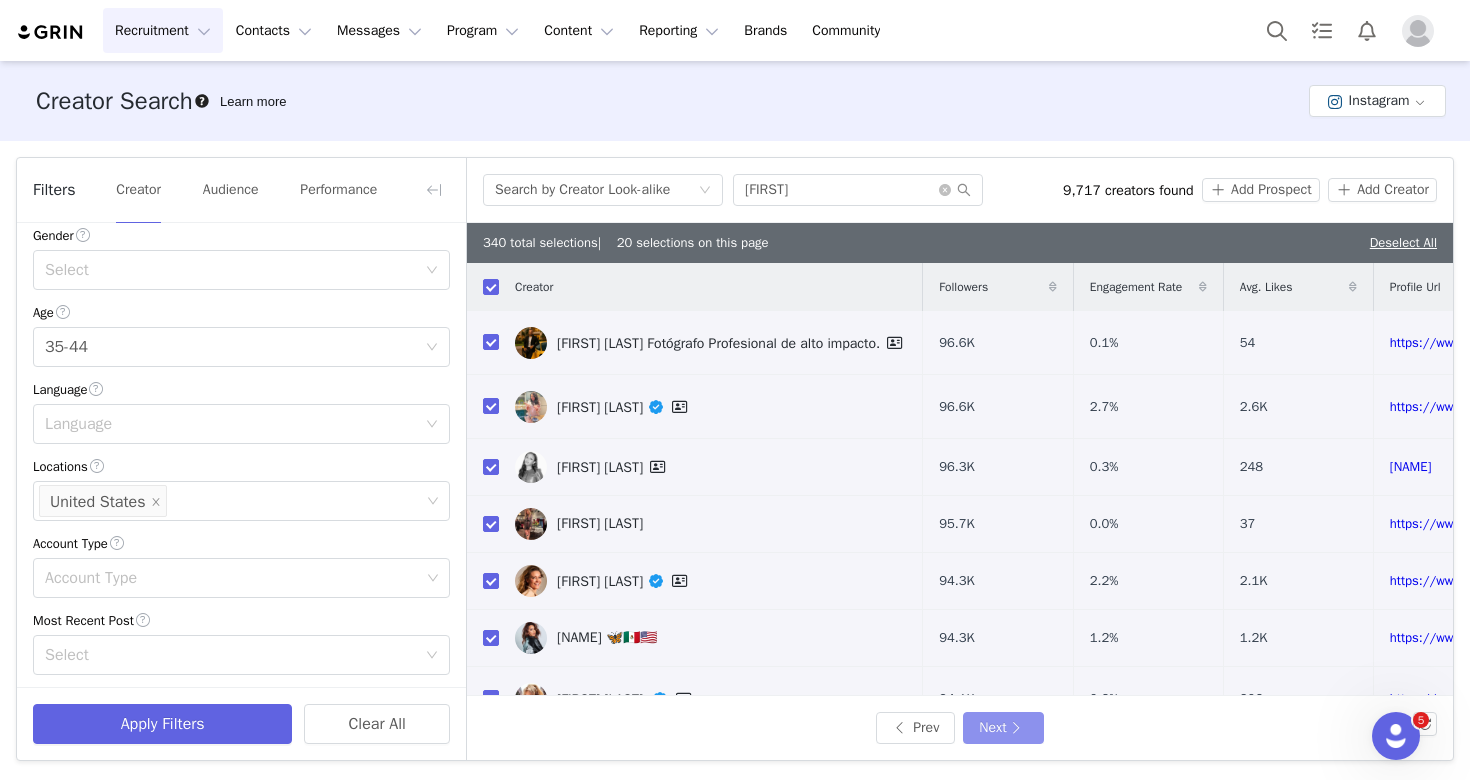 click on "Next" at bounding box center [1003, 728] 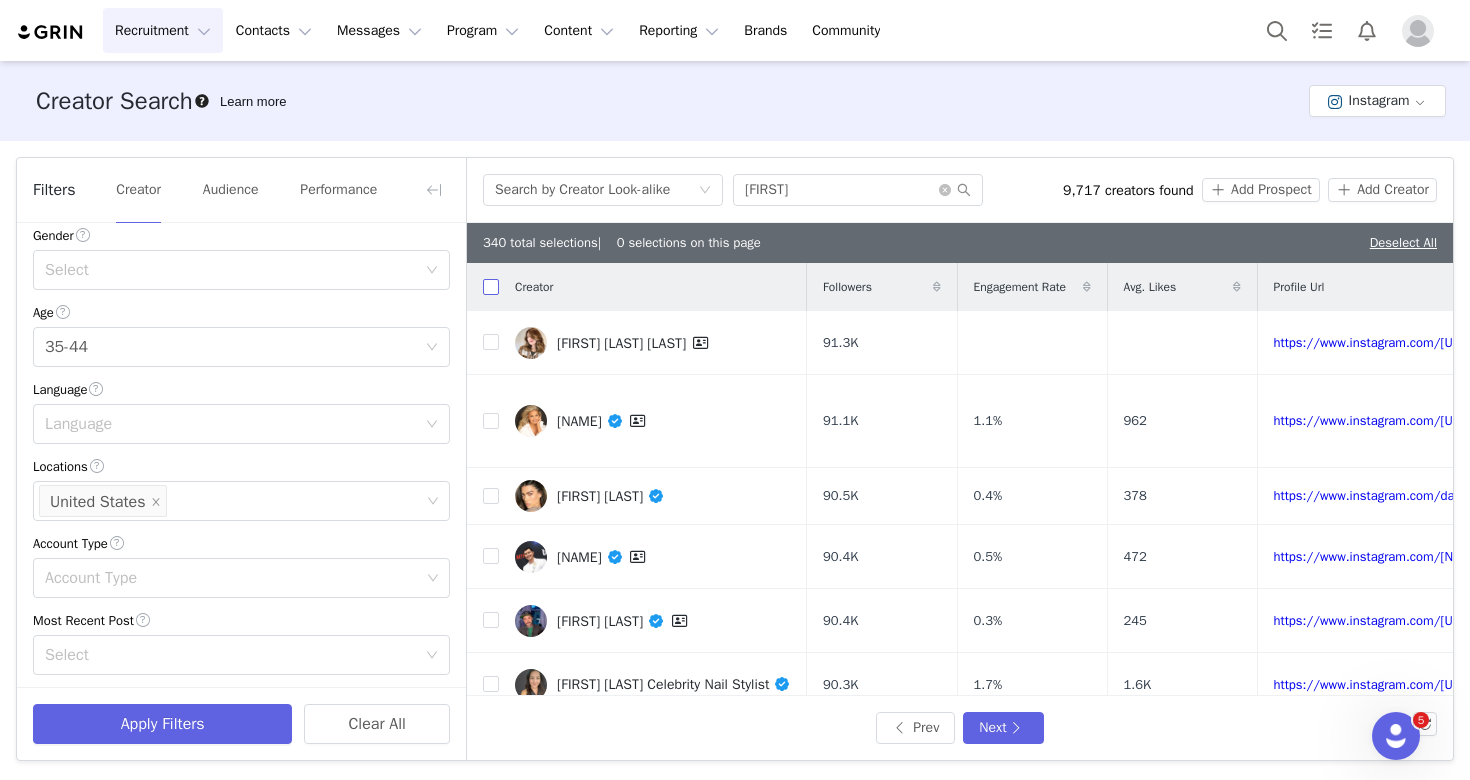 click at bounding box center [491, 287] 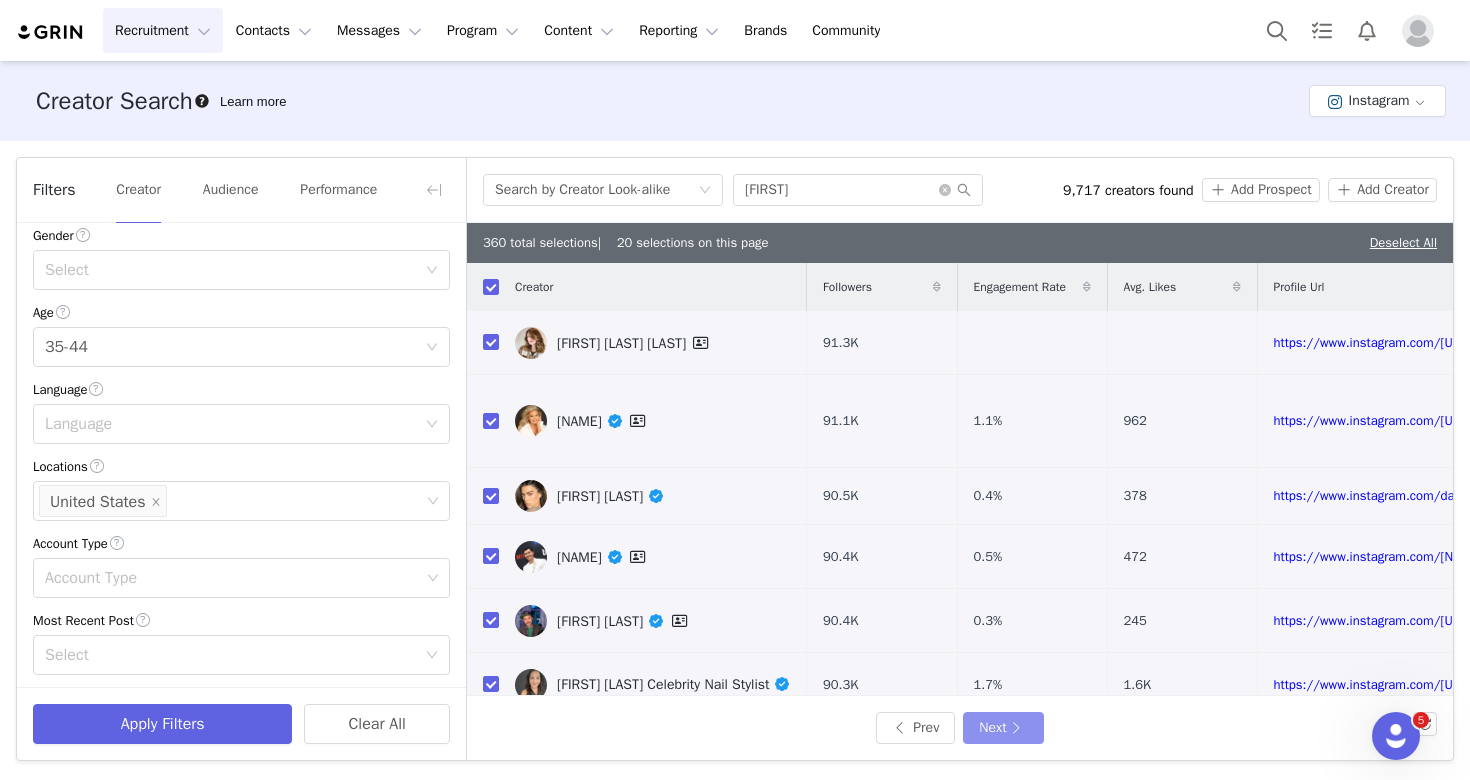 click on "Next" at bounding box center [1003, 728] 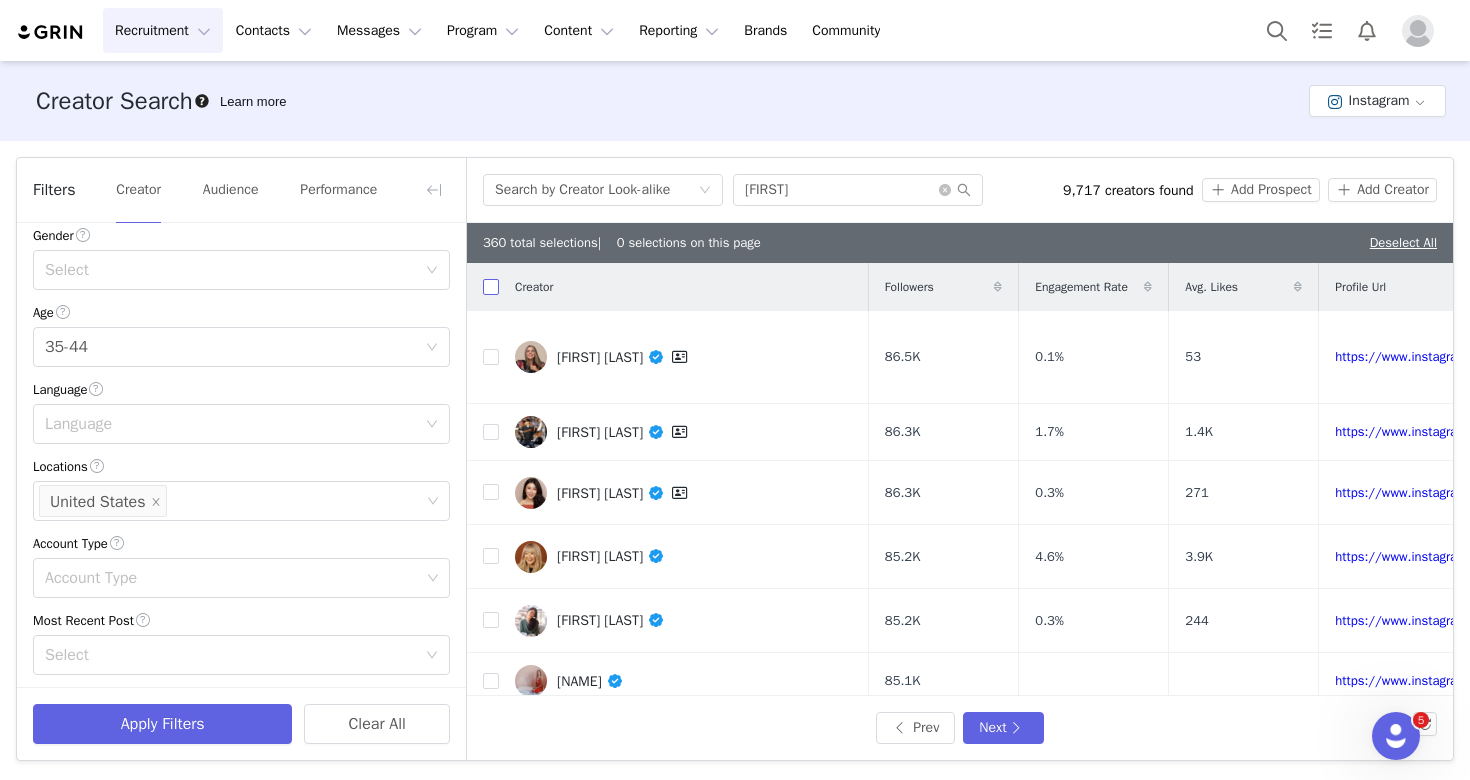click at bounding box center (491, 287) 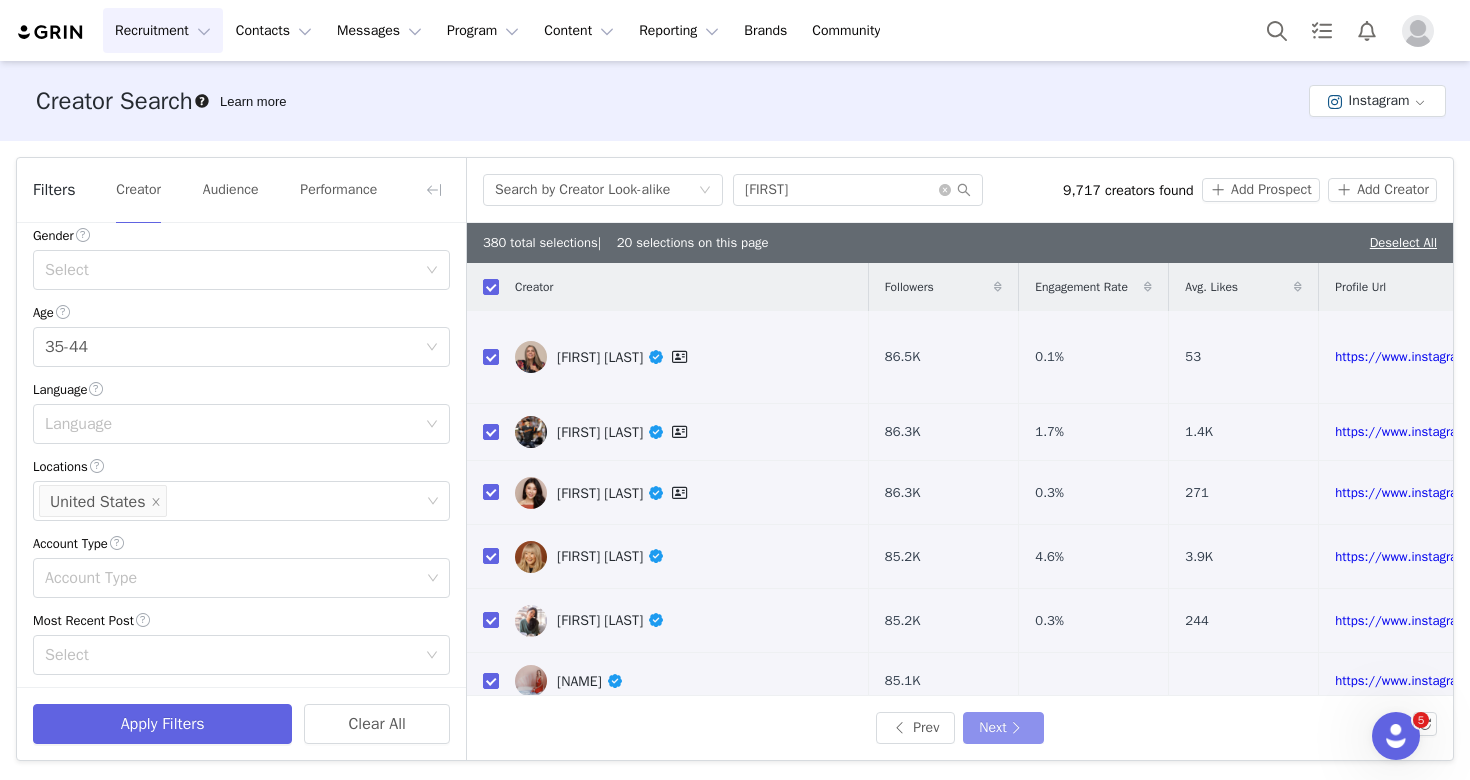 click on "Next" at bounding box center [1003, 728] 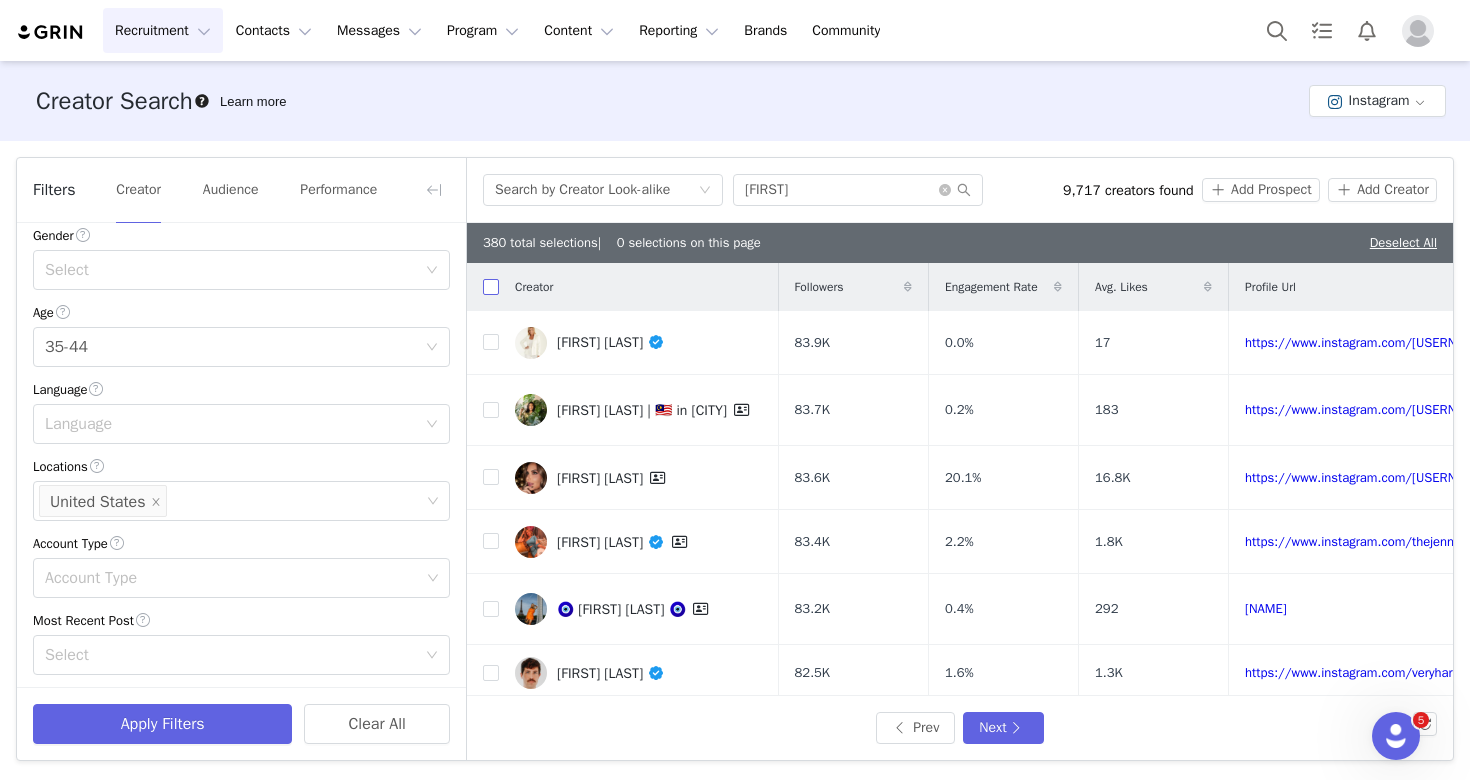click at bounding box center [491, 287] 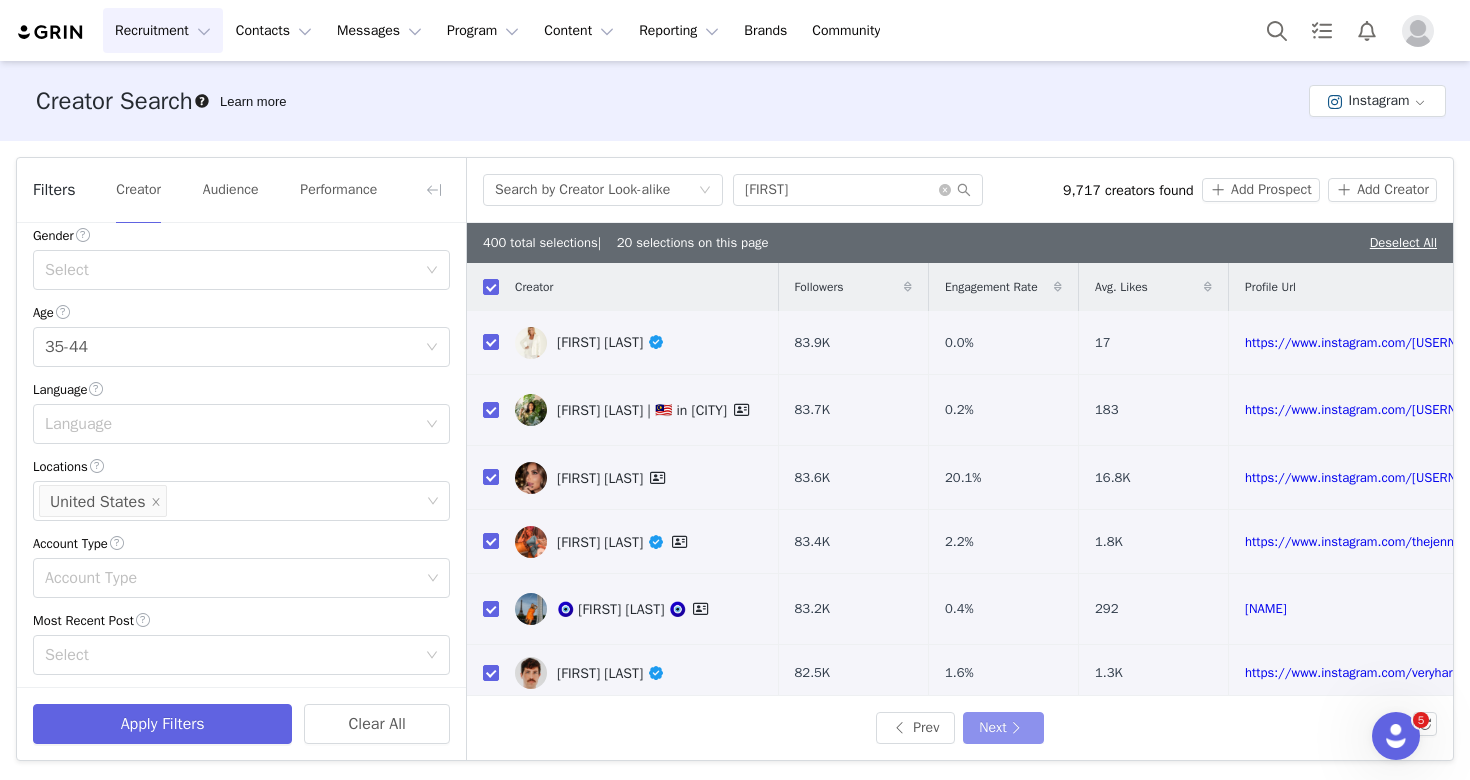click on "Next" at bounding box center (1003, 728) 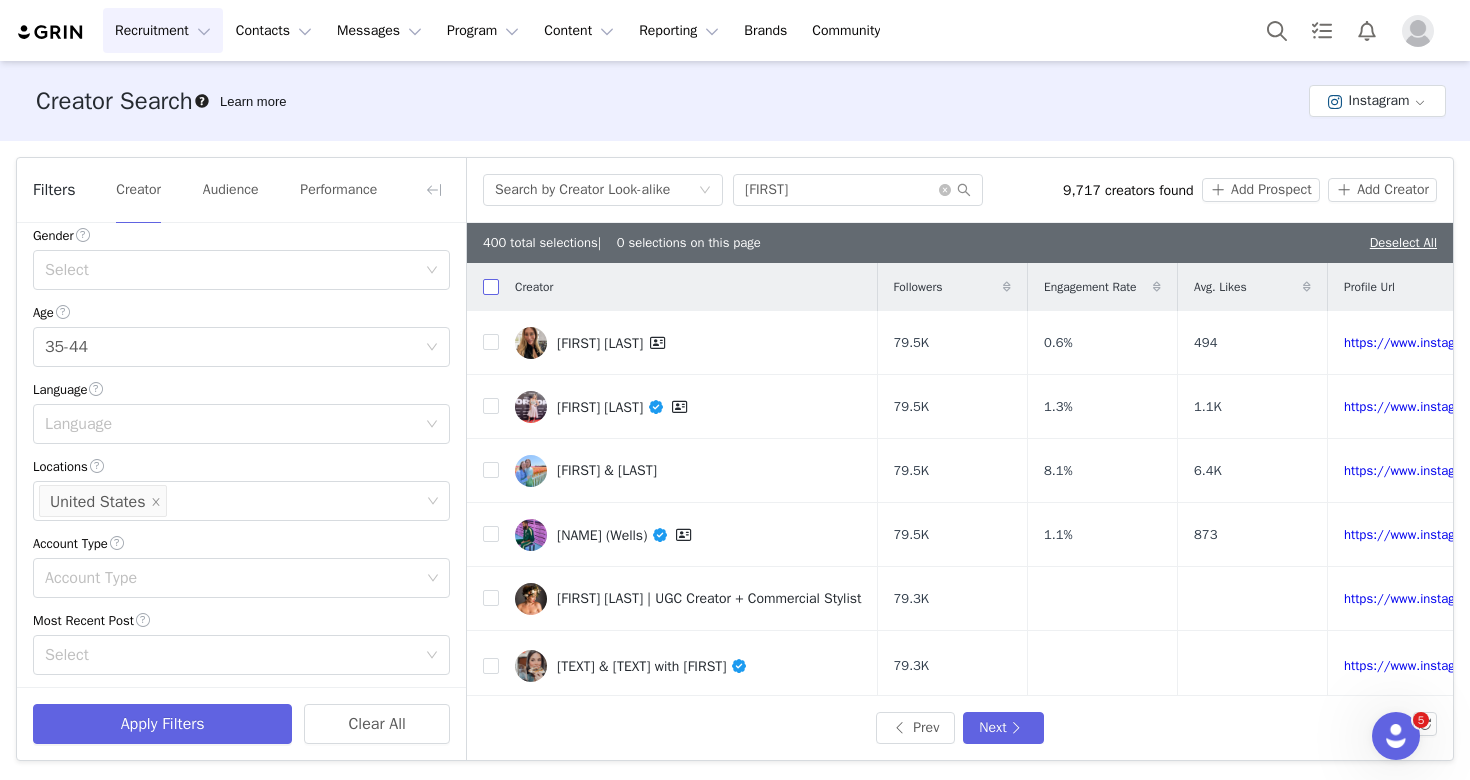 click at bounding box center [491, 287] 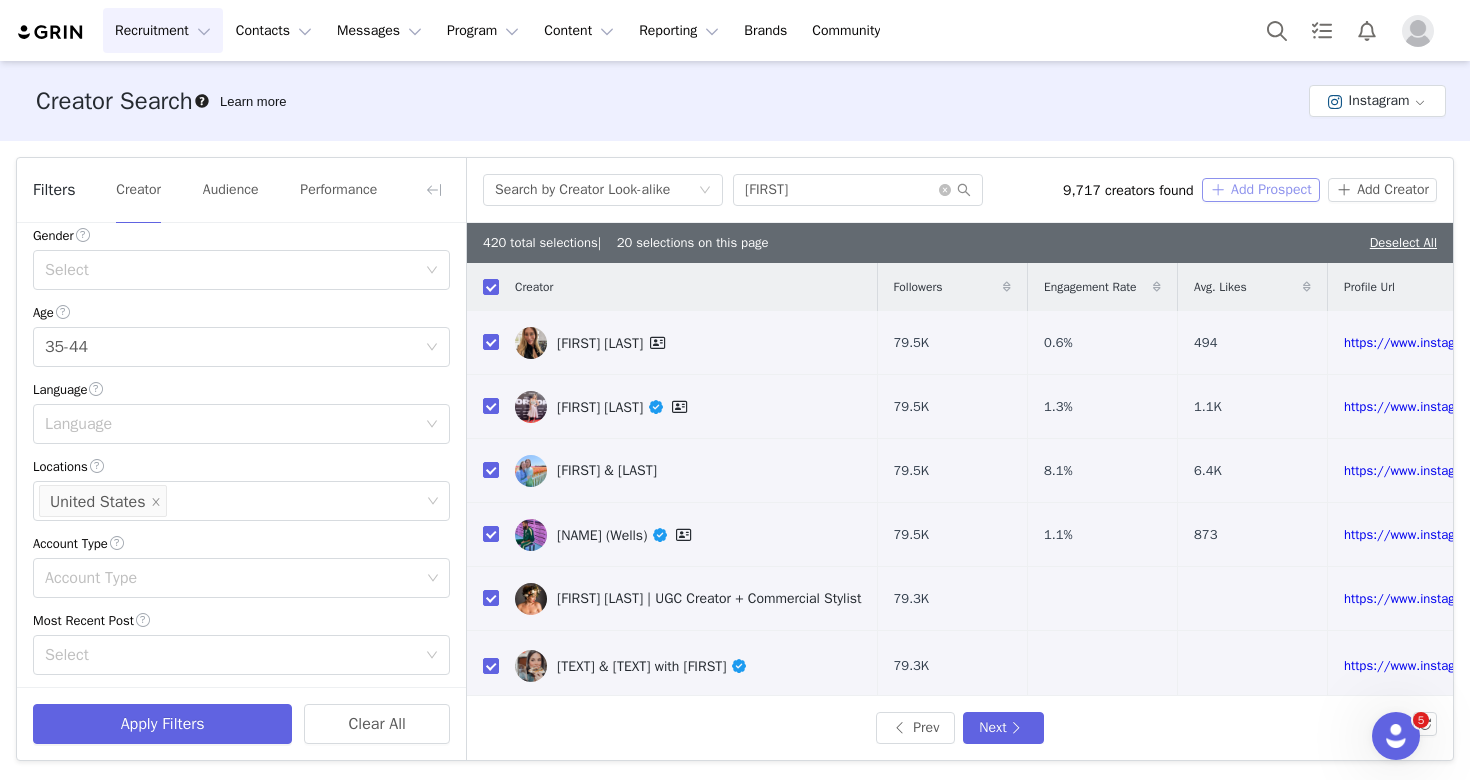 click on "Add Prospect" at bounding box center (1261, 190) 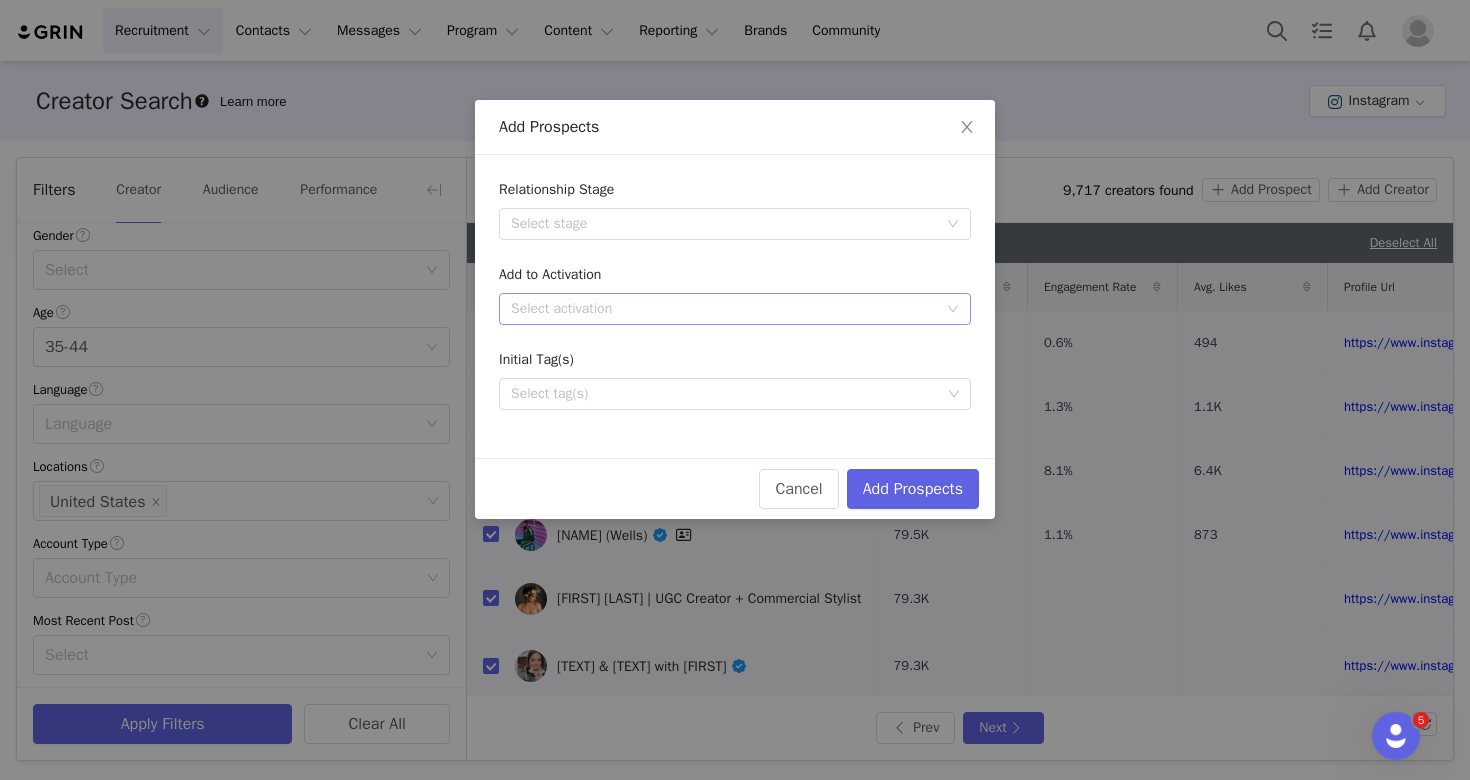 click on "Select activation" at bounding box center (724, 309) 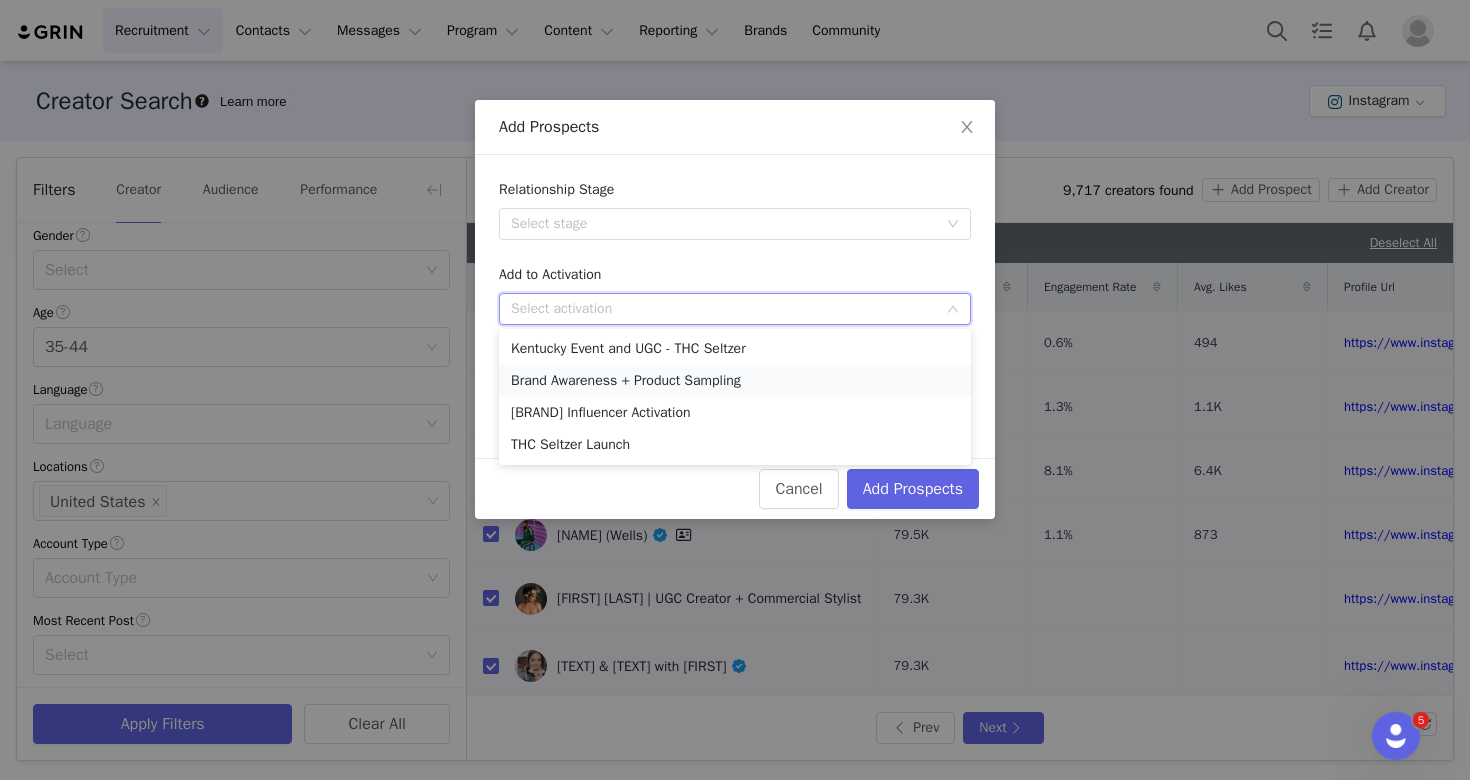 click on "Brand Awareness + Product Sampling" at bounding box center (735, 381) 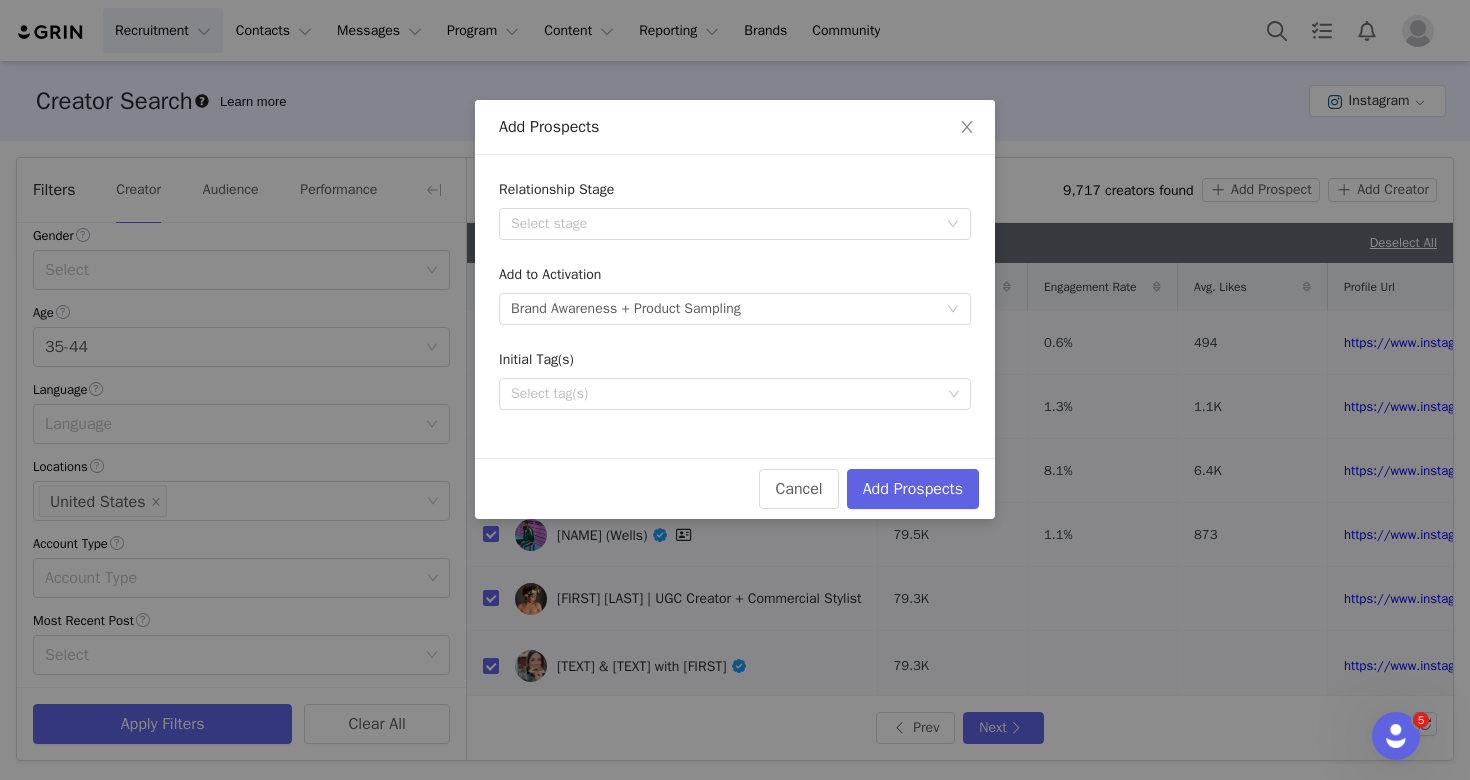 click on "Cancel Add Prospects" at bounding box center [735, 488] 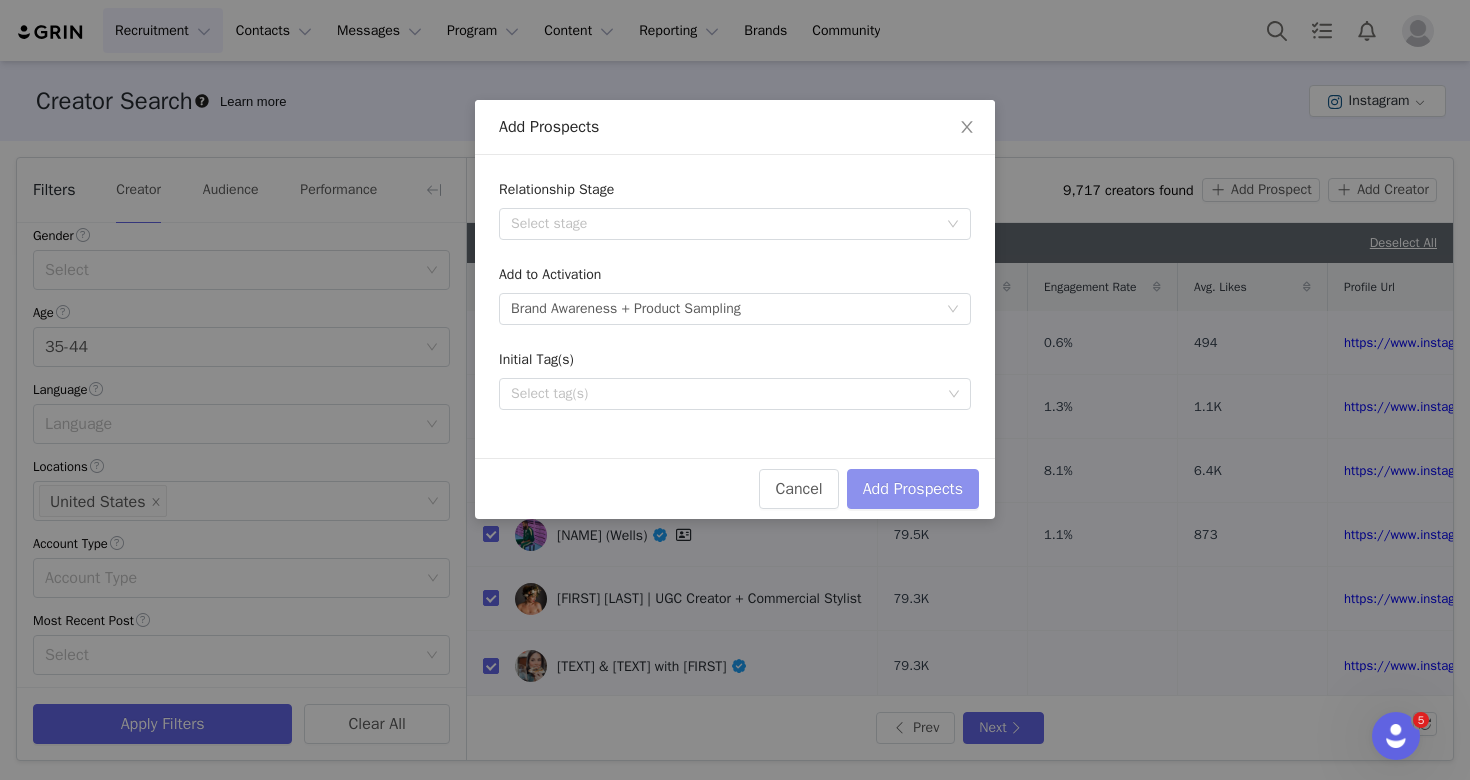 click on "Add Prospects" at bounding box center (913, 489) 